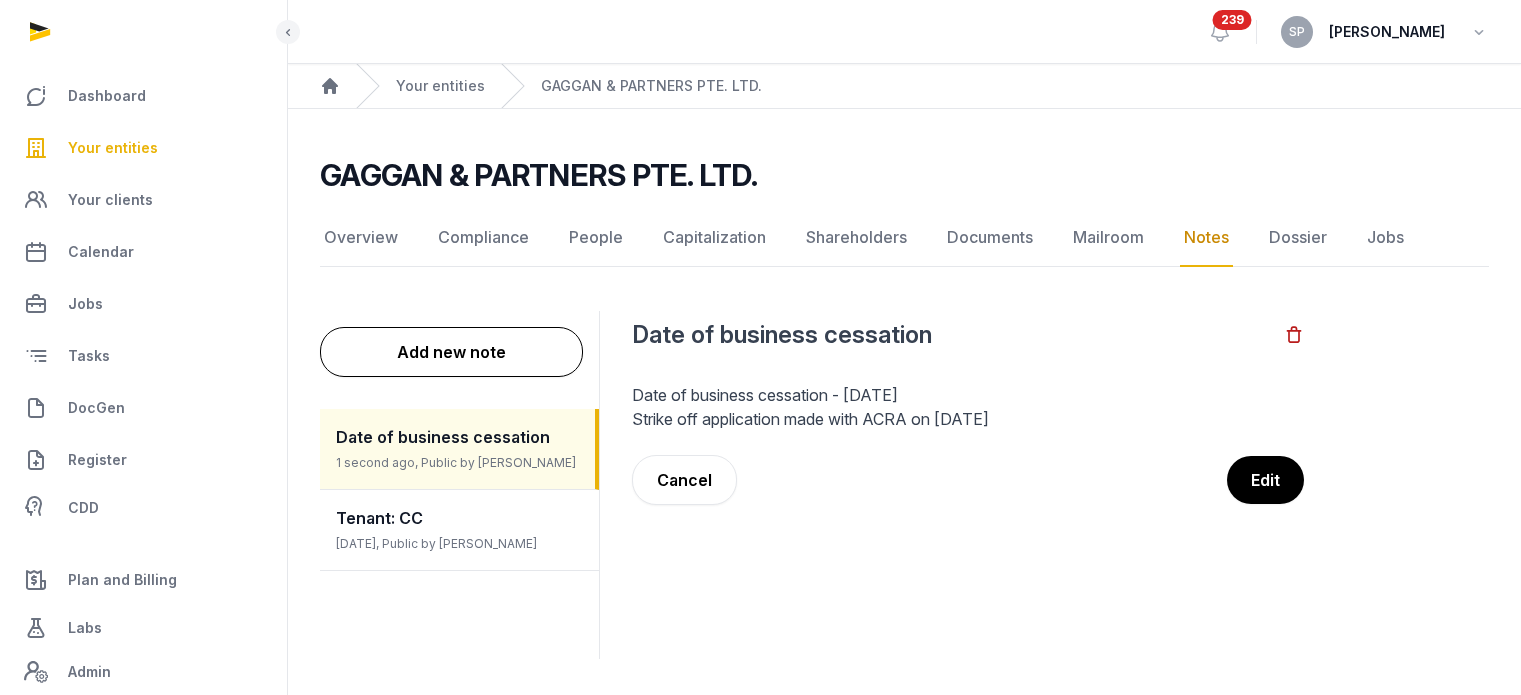 scroll, scrollTop: 26, scrollLeft: 0, axis: vertical 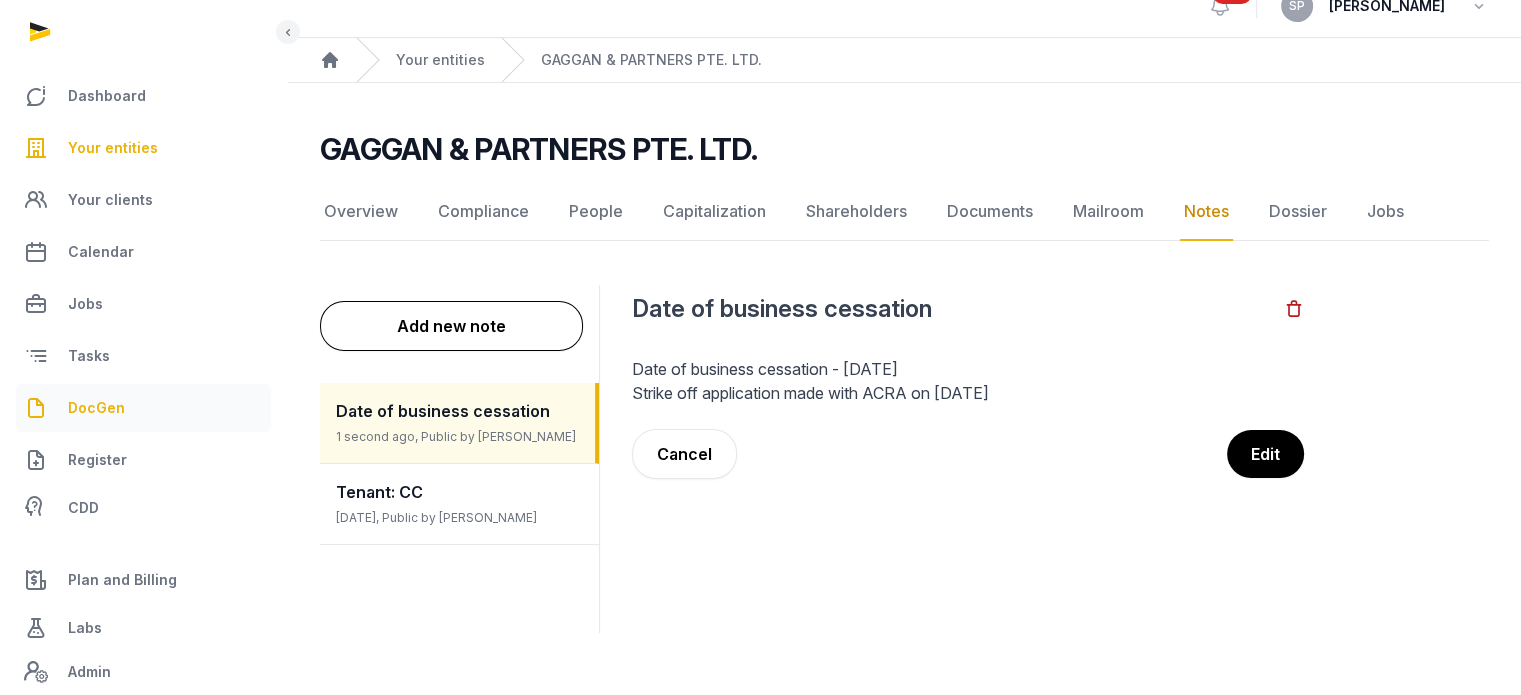 click on "DocGen" at bounding box center (96, 408) 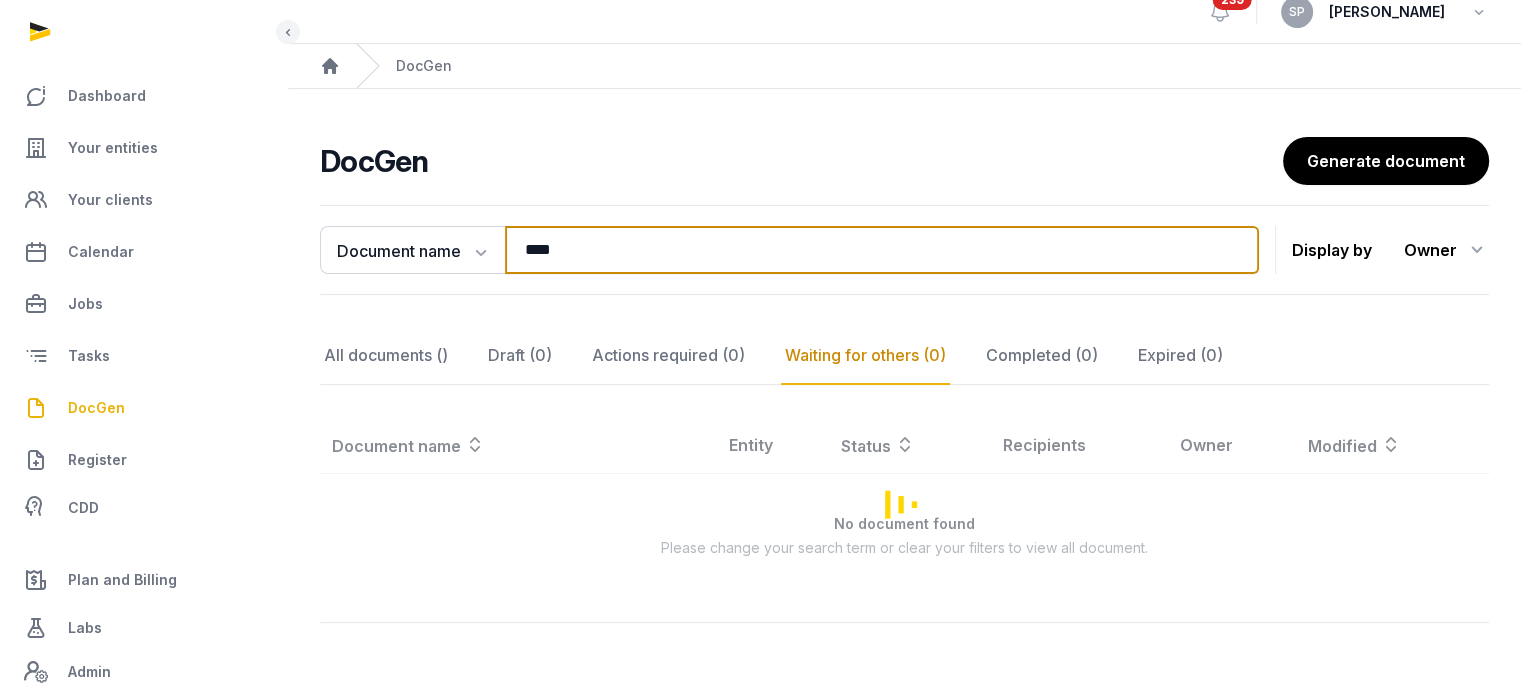 click on "****" at bounding box center [882, 250] 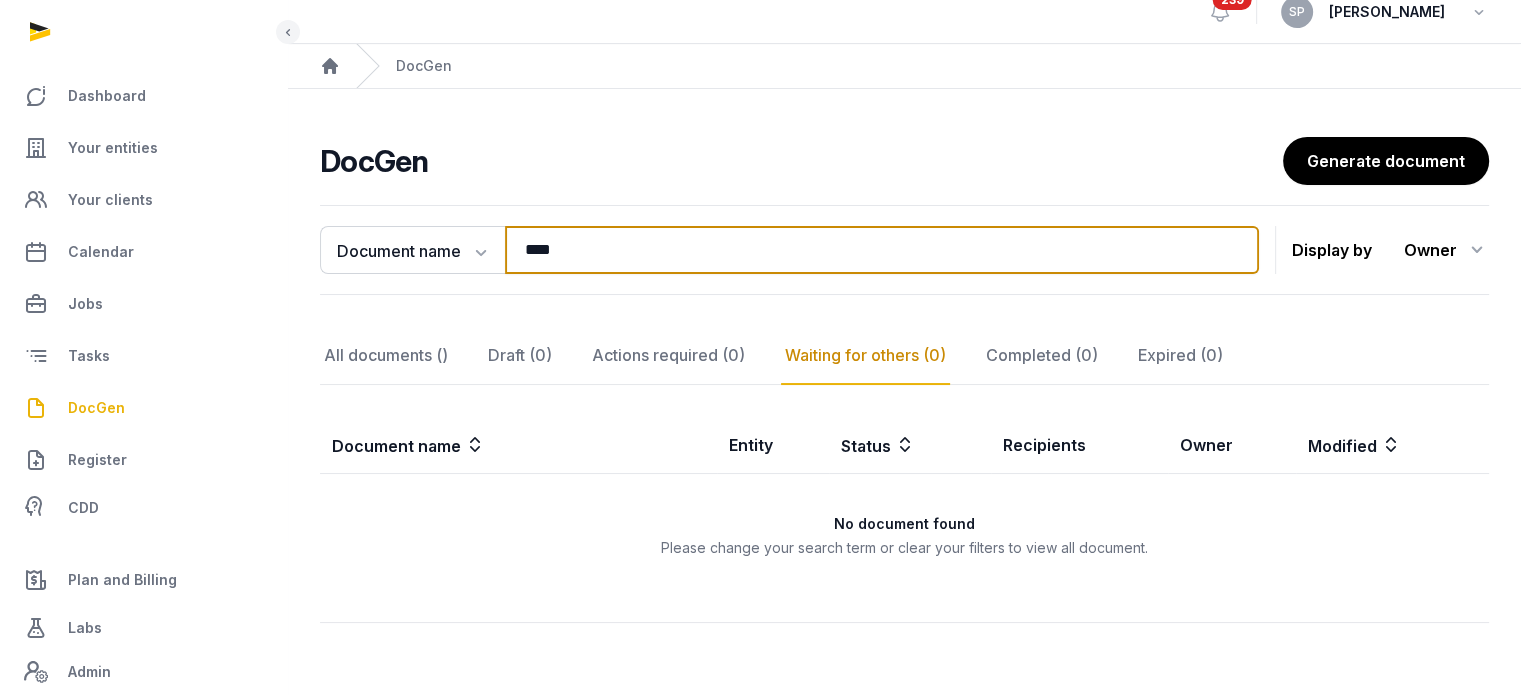 click on "****" at bounding box center [882, 250] 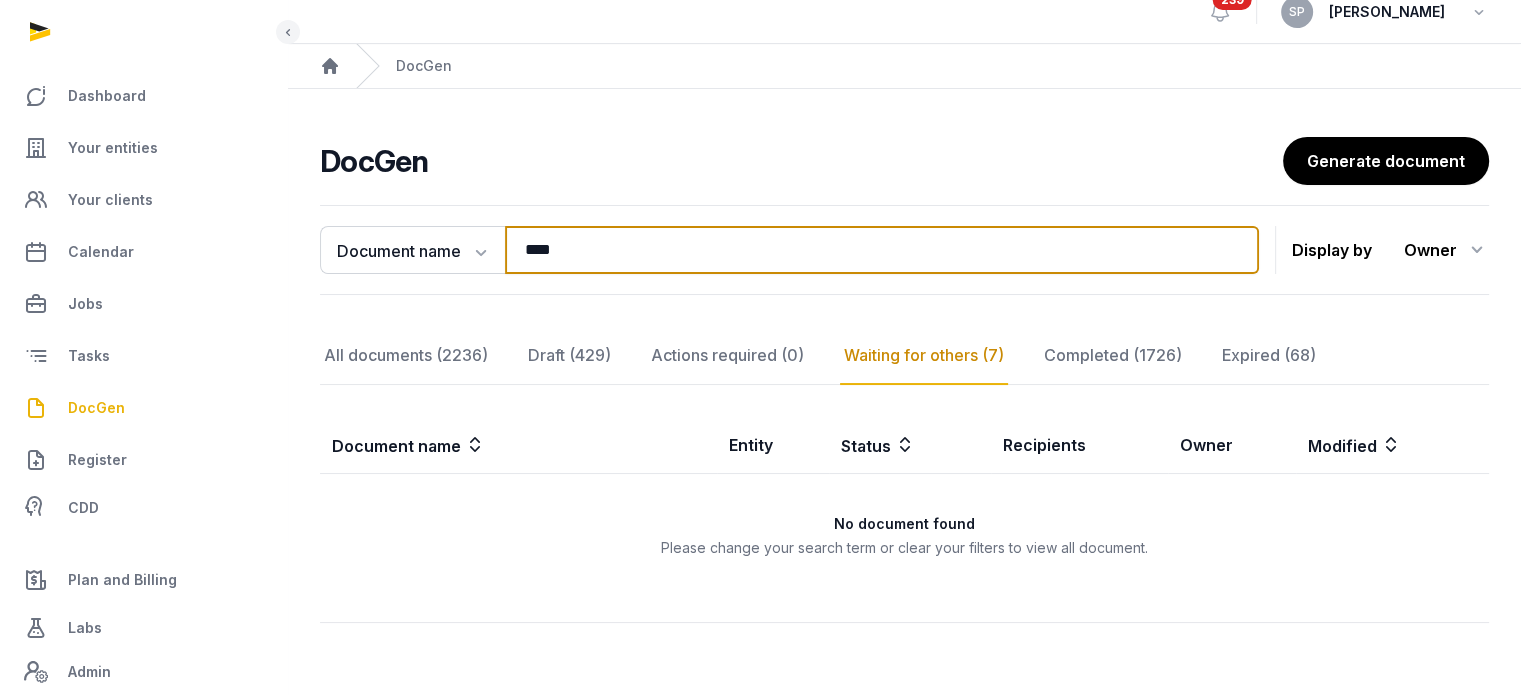 click on "****" at bounding box center [882, 250] 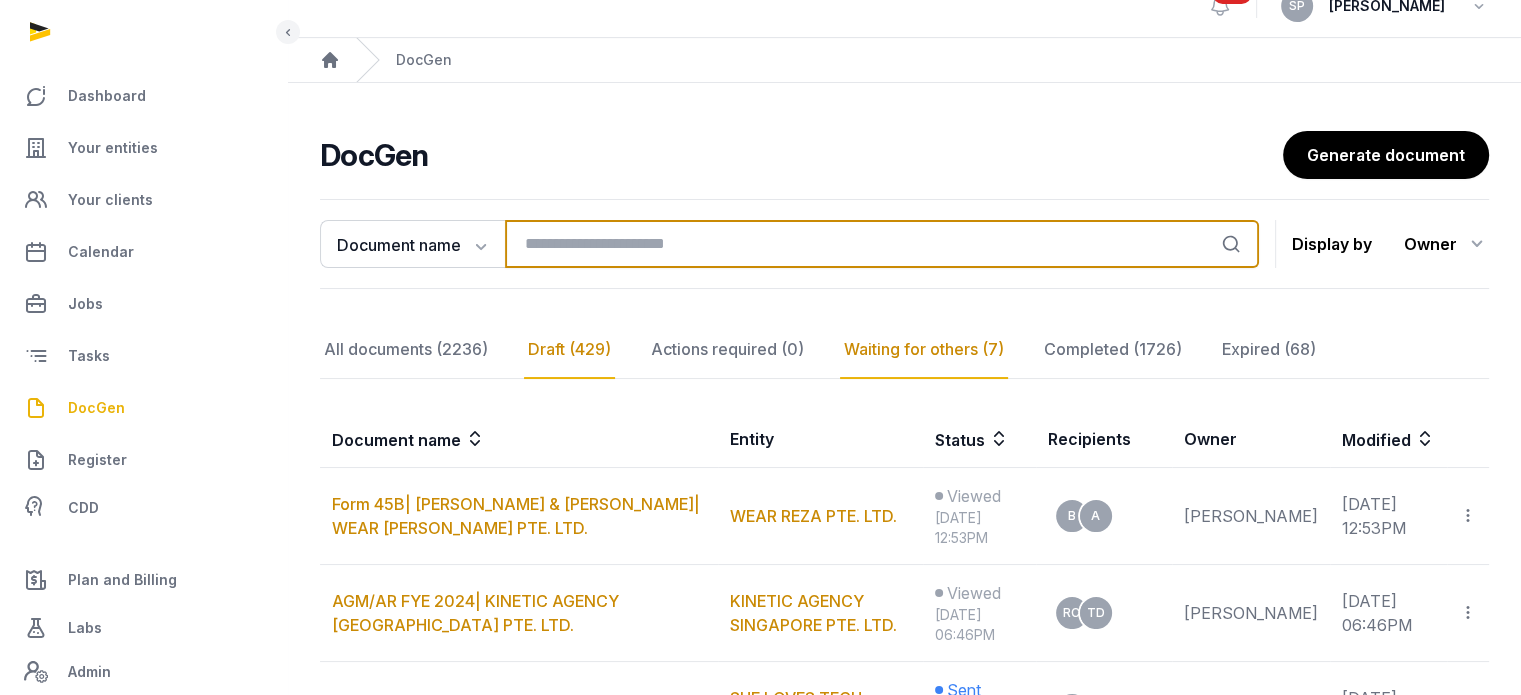type 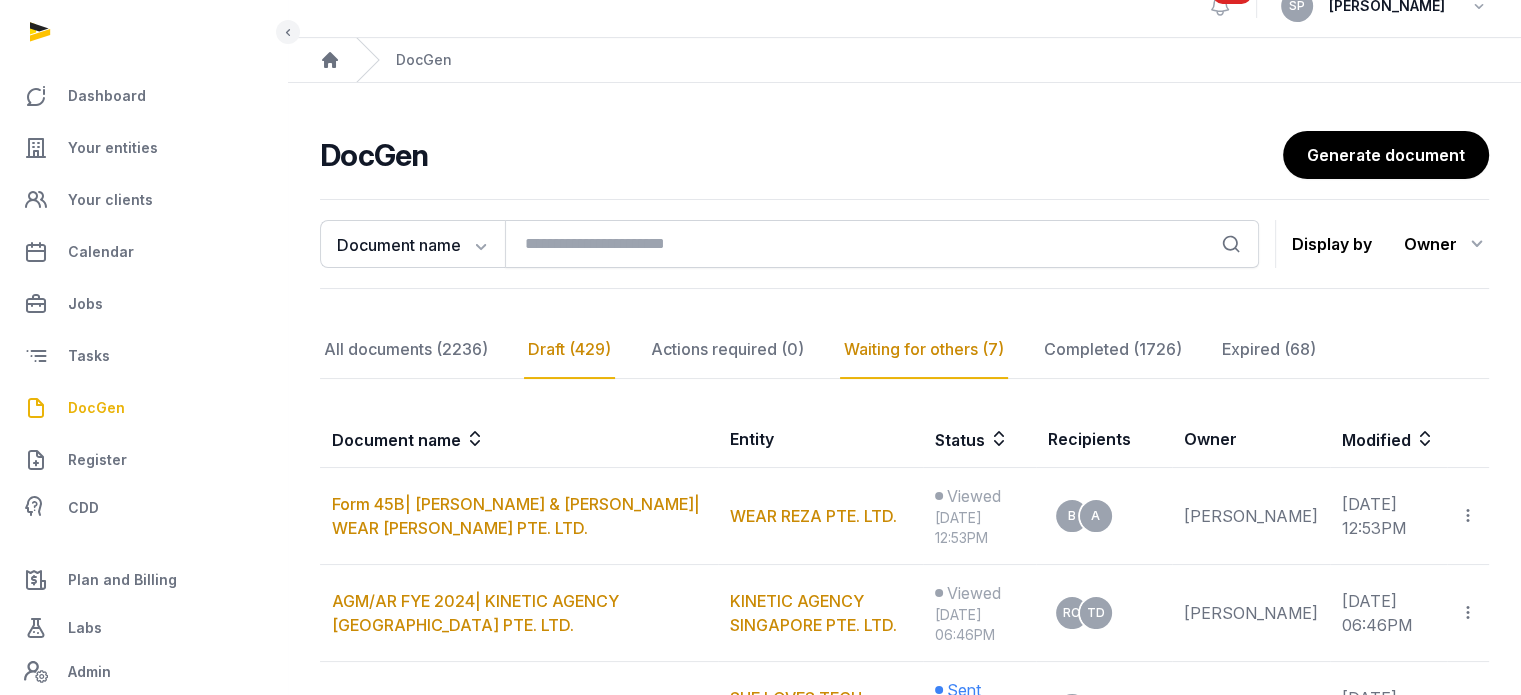 click on "Draft (429)" 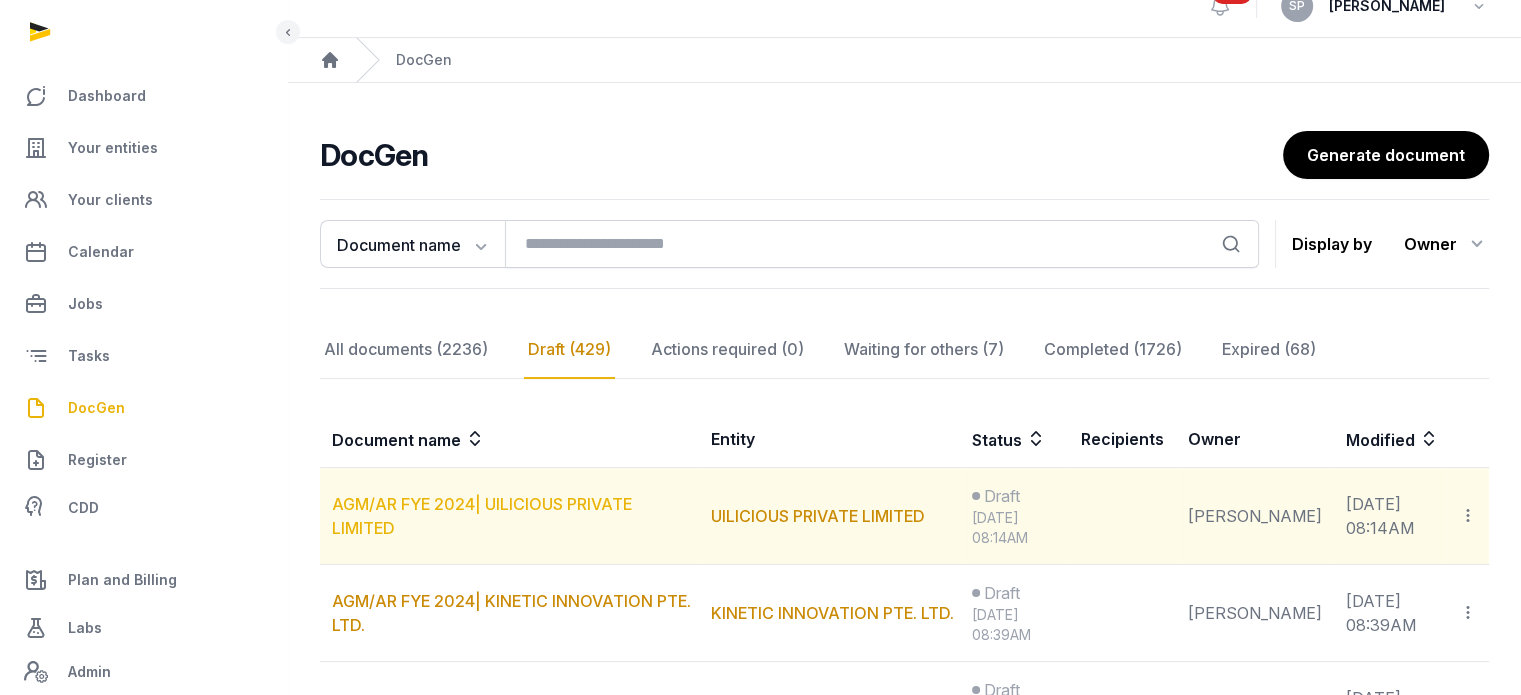 click on "AGM/AR FYE 2024| UILICIOUS PRIVATE LIMITED" at bounding box center (482, 516) 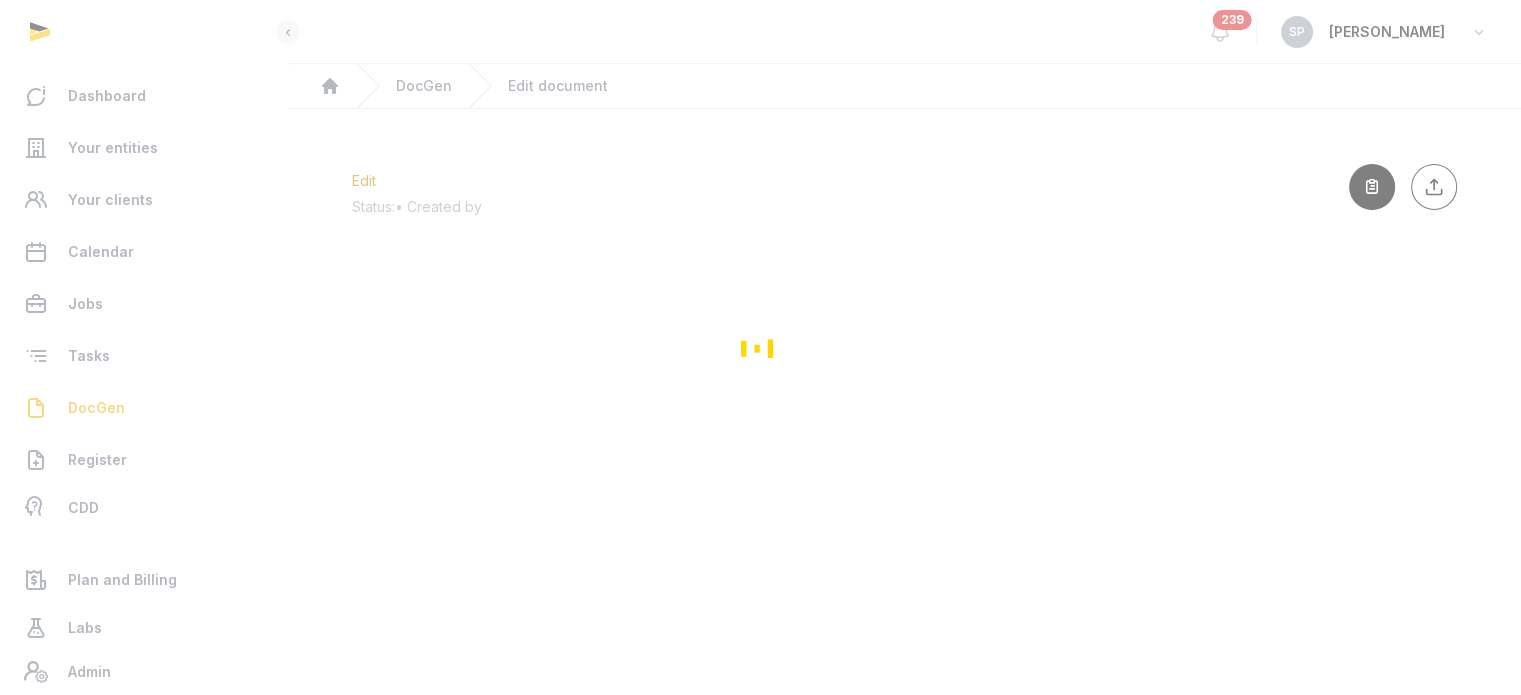scroll, scrollTop: 0, scrollLeft: 0, axis: both 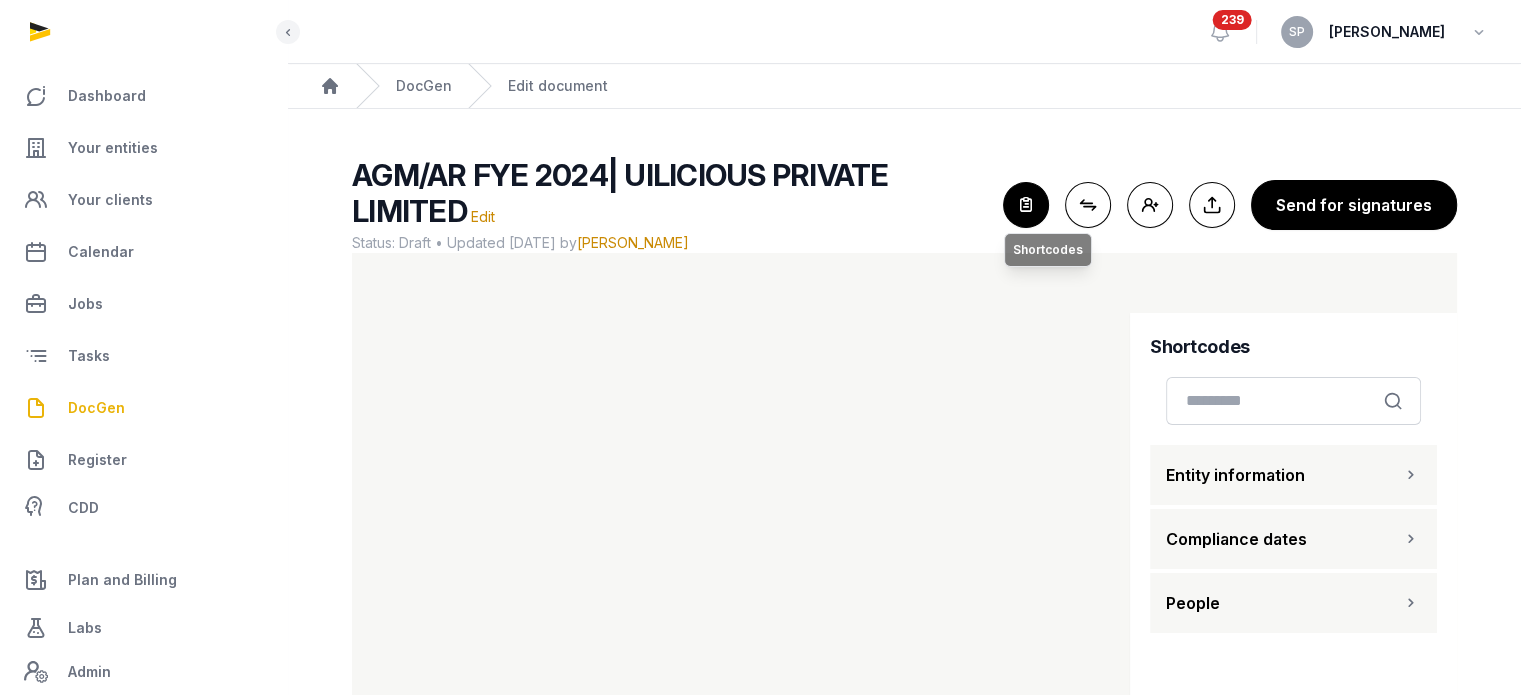 click at bounding box center [1026, 205] 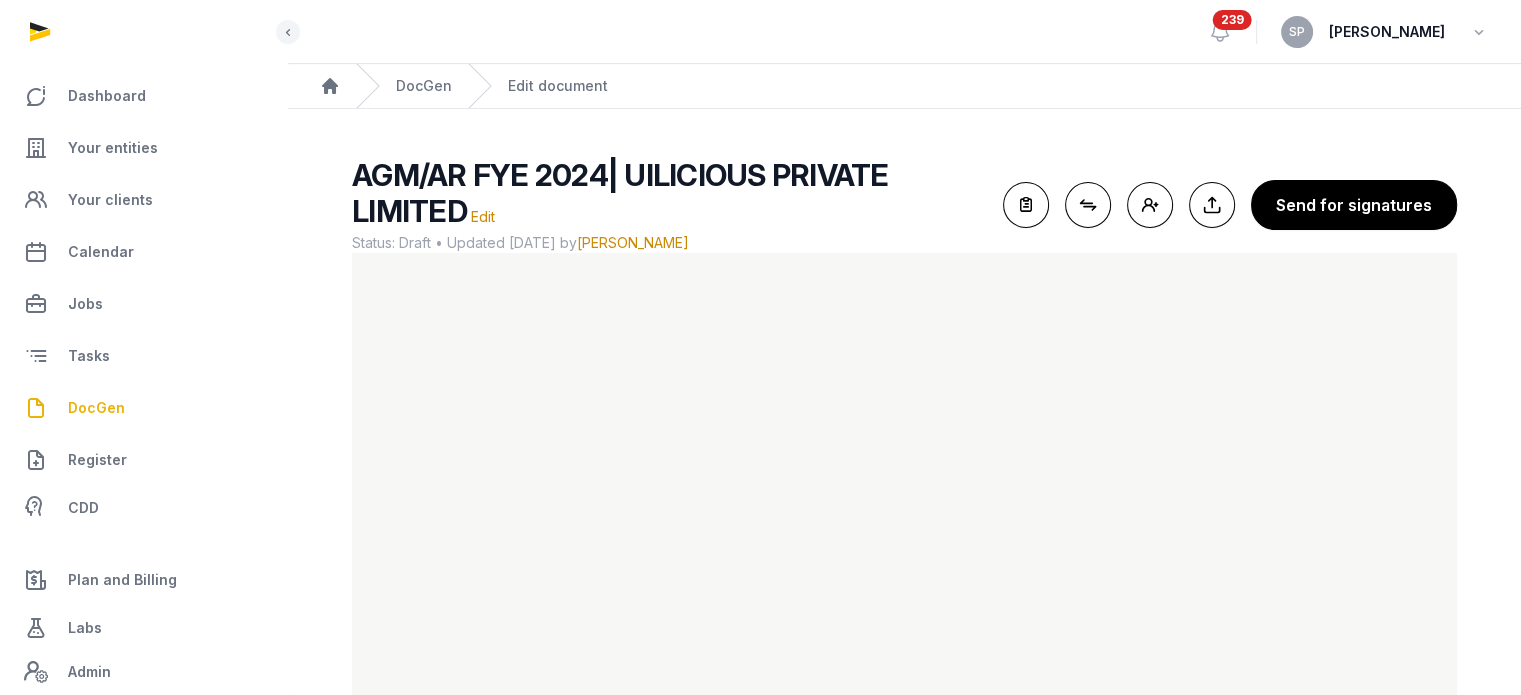 scroll, scrollTop: 119, scrollLeft: 0, axis: vertical 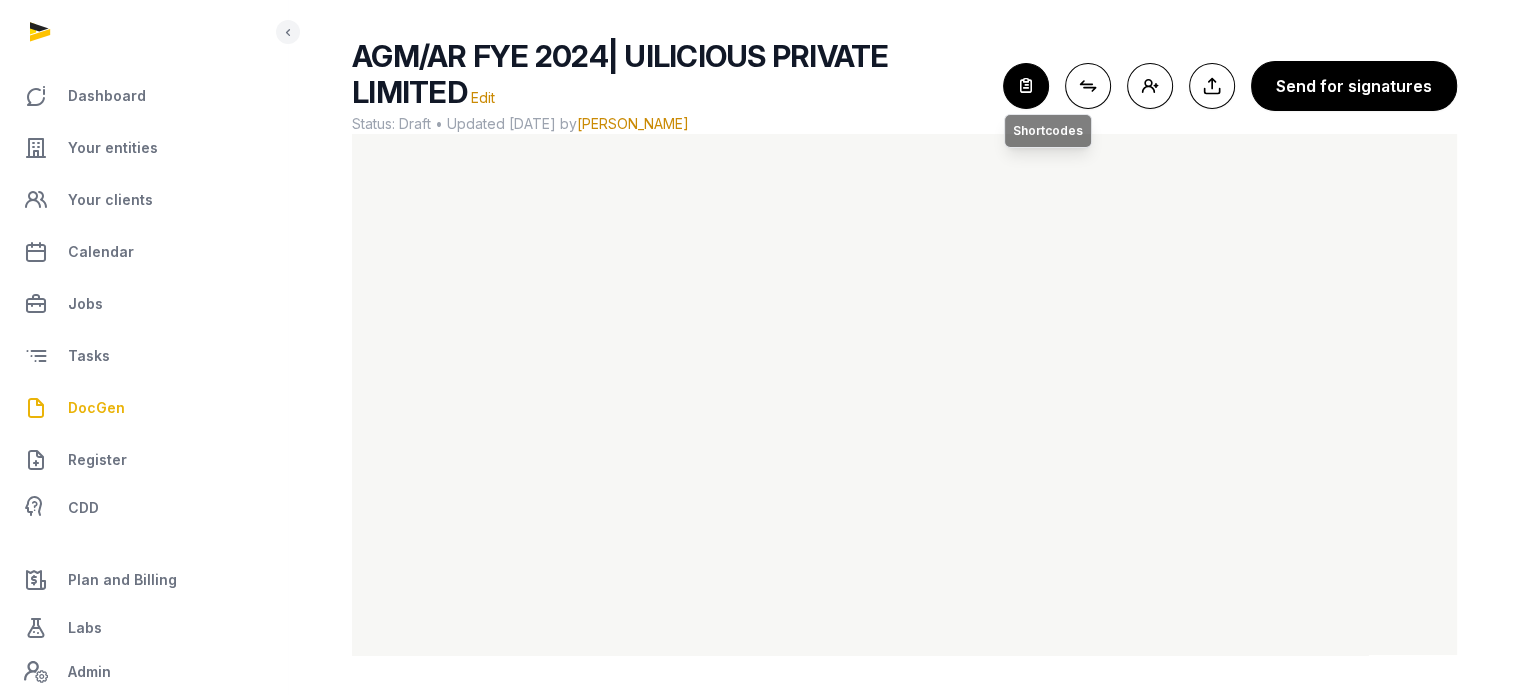 click at bounding box center [1026, 86] 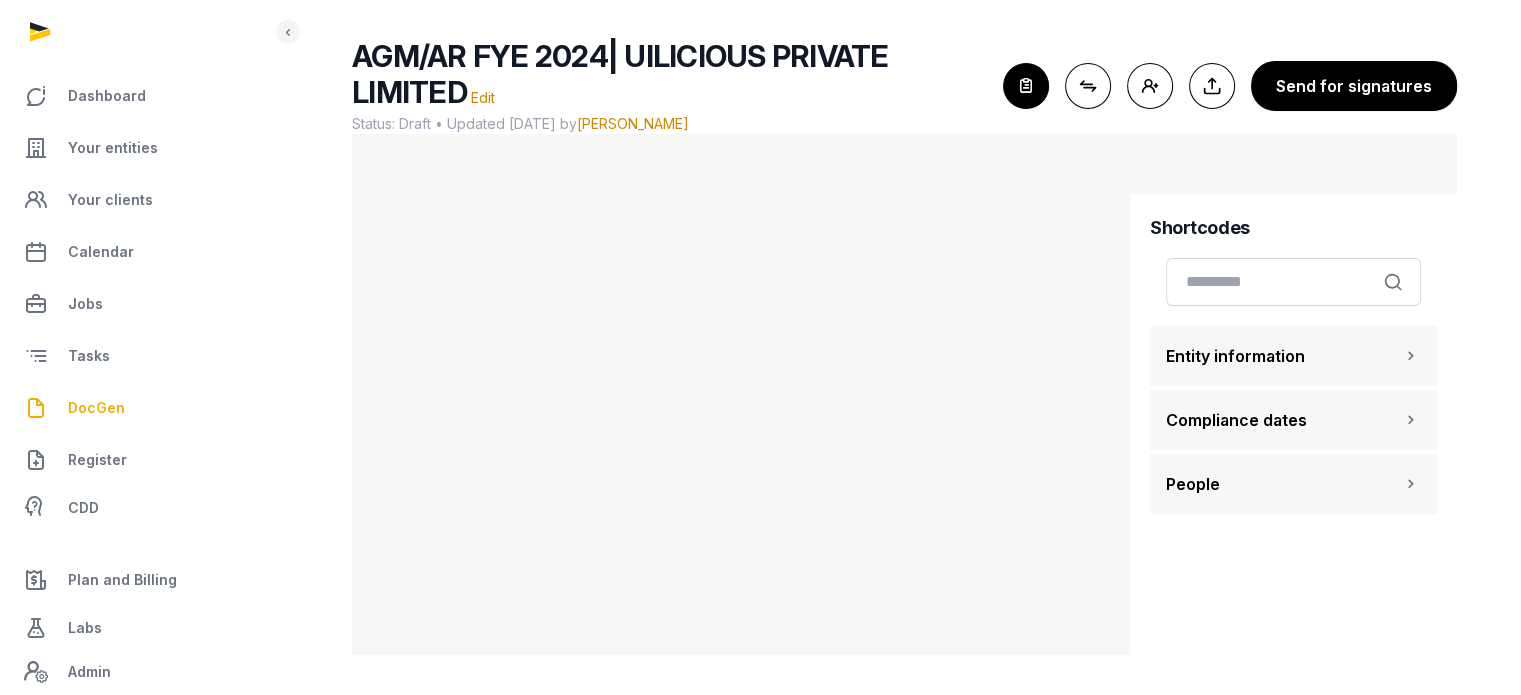 click on "Entity information" at bounding box center [1293, 356] 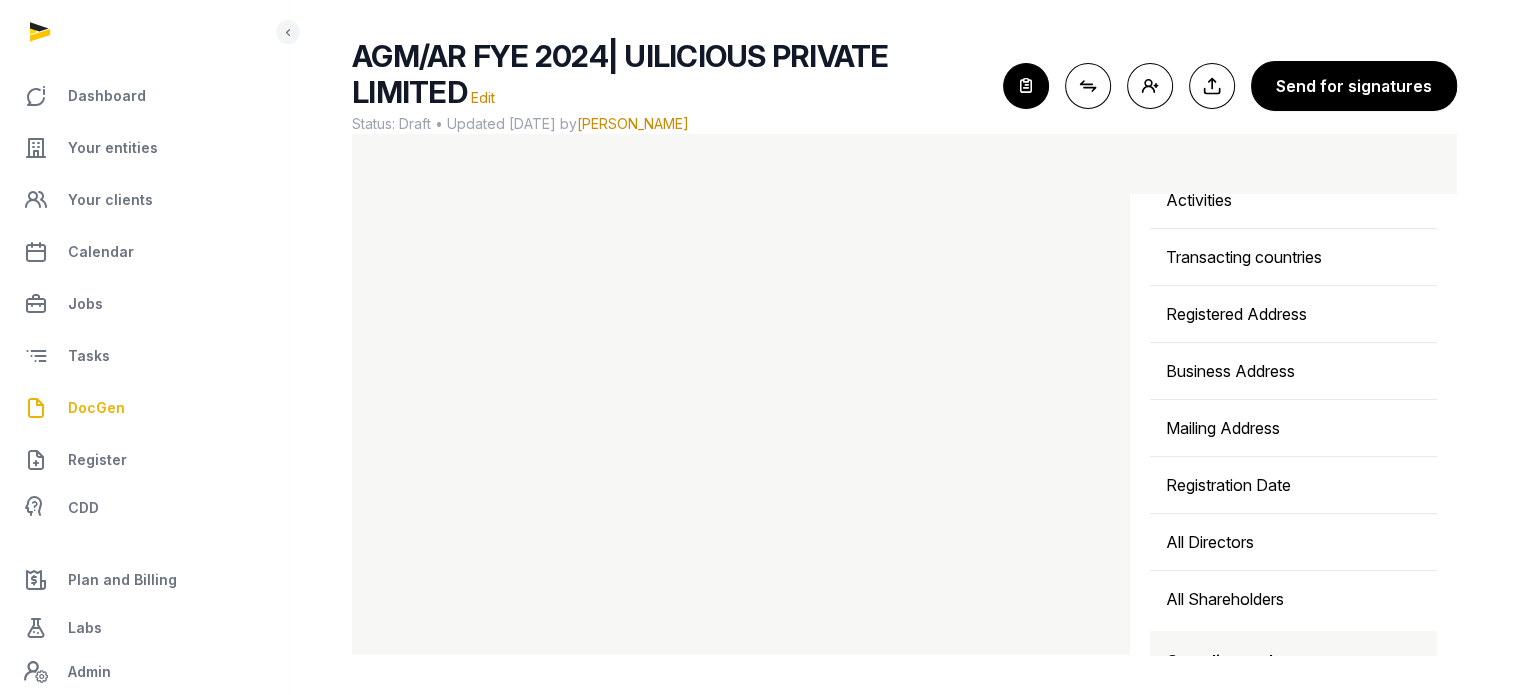 scroll, scrollTop: 636, scrollLeft: 0, axis: vertical 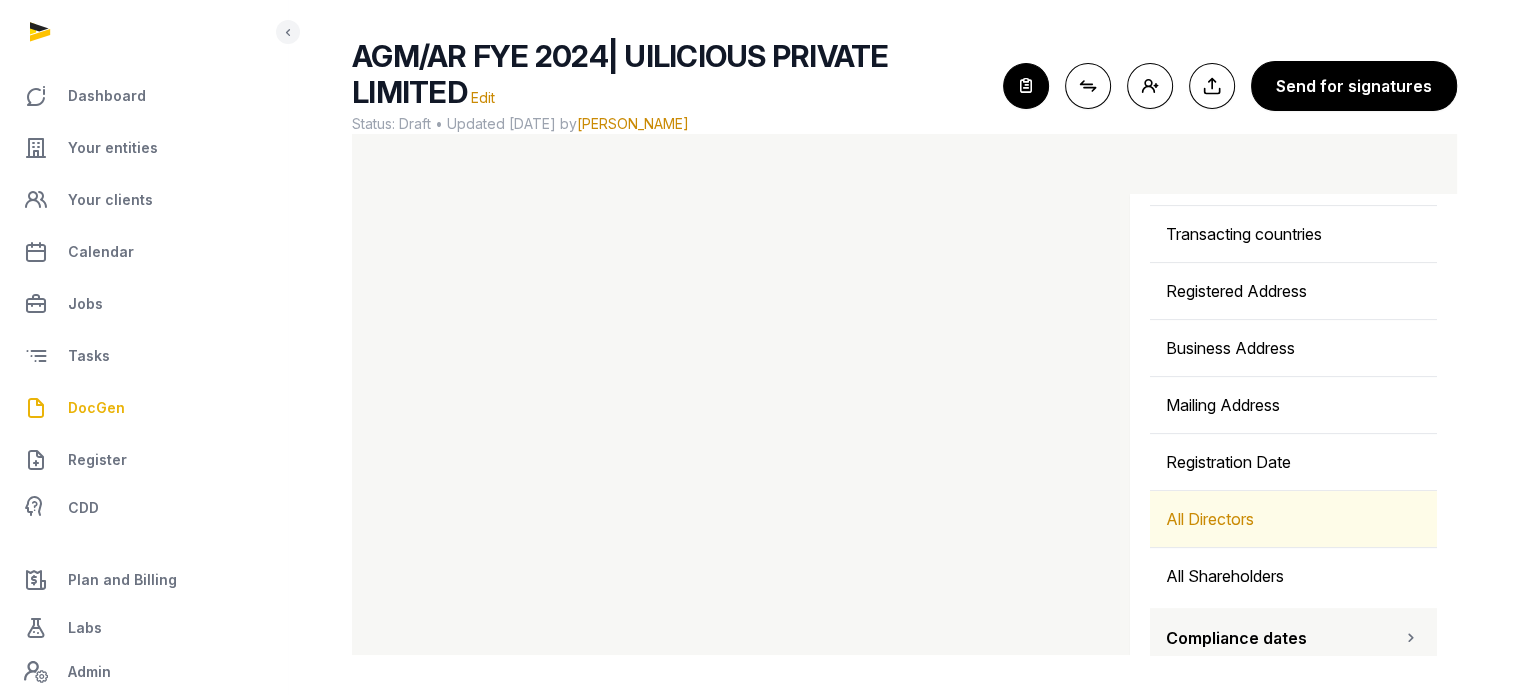 click on "All Directors" at bounding box center [1293, 519] 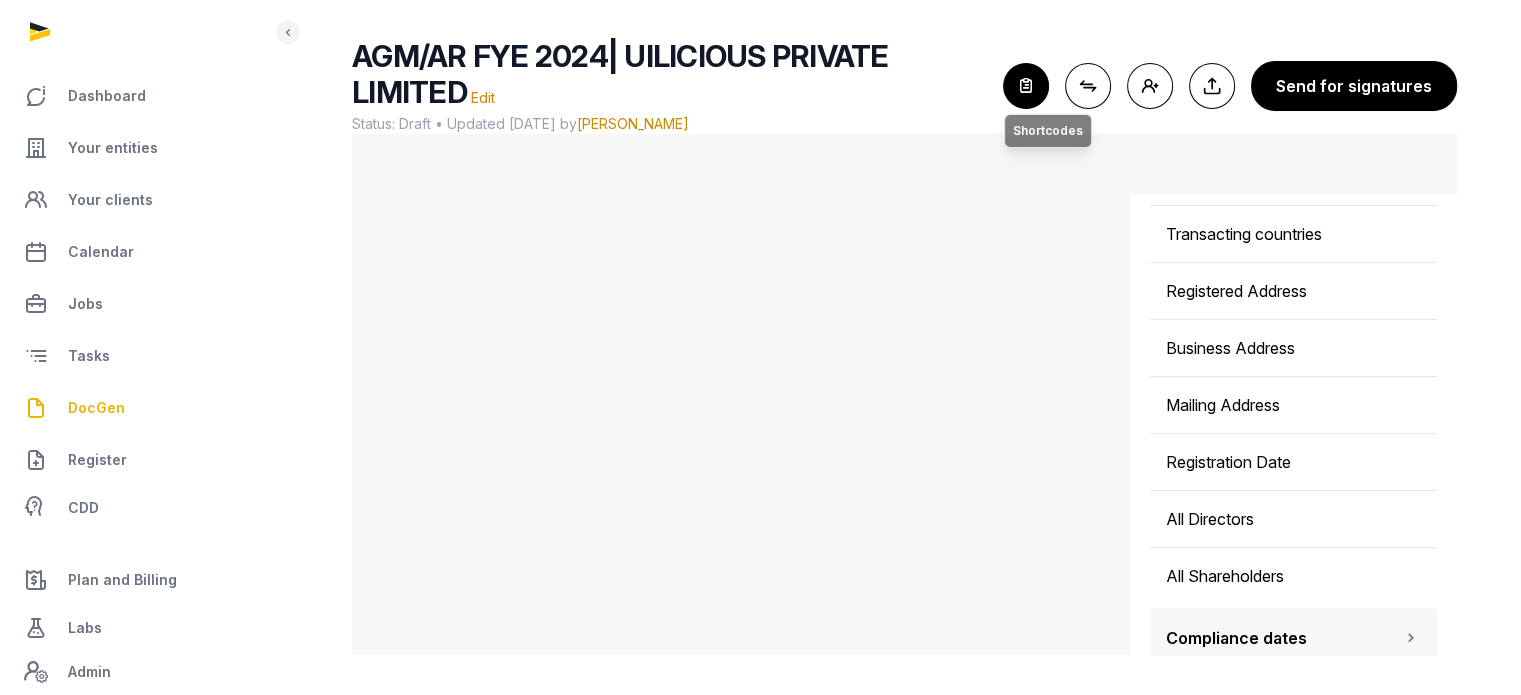 click at bounding box center (1026, 86) 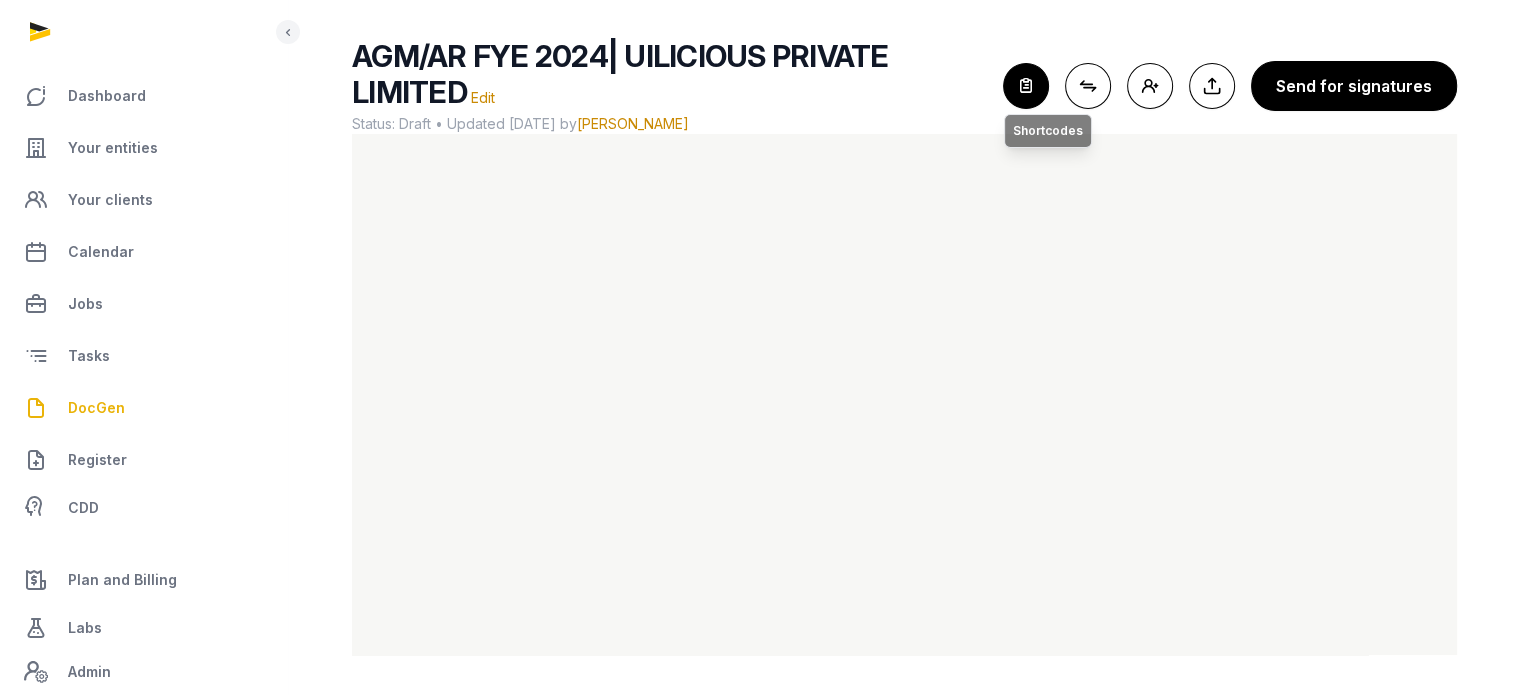 click at bounding box center [1026, 86] 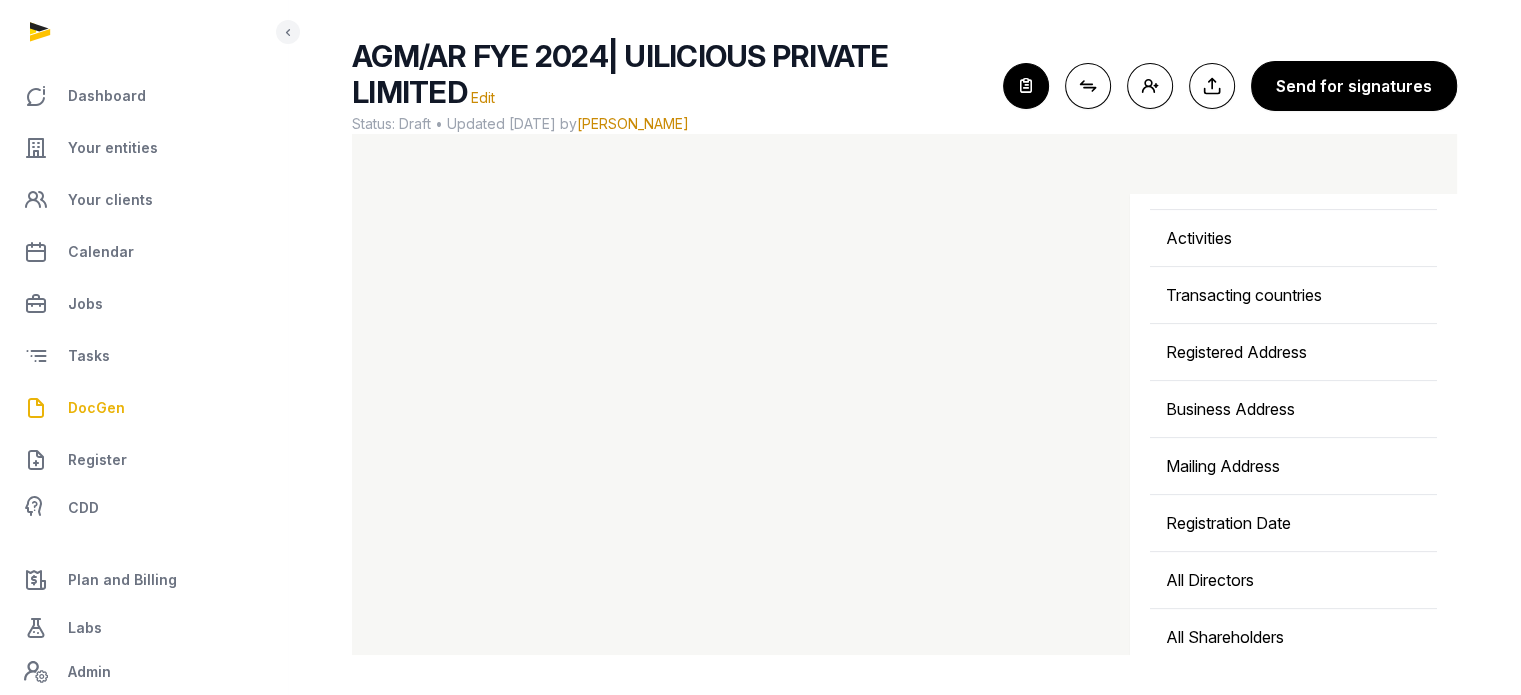 scroll, scrollTop: 598, scrollLeft: 0, axis: vertical 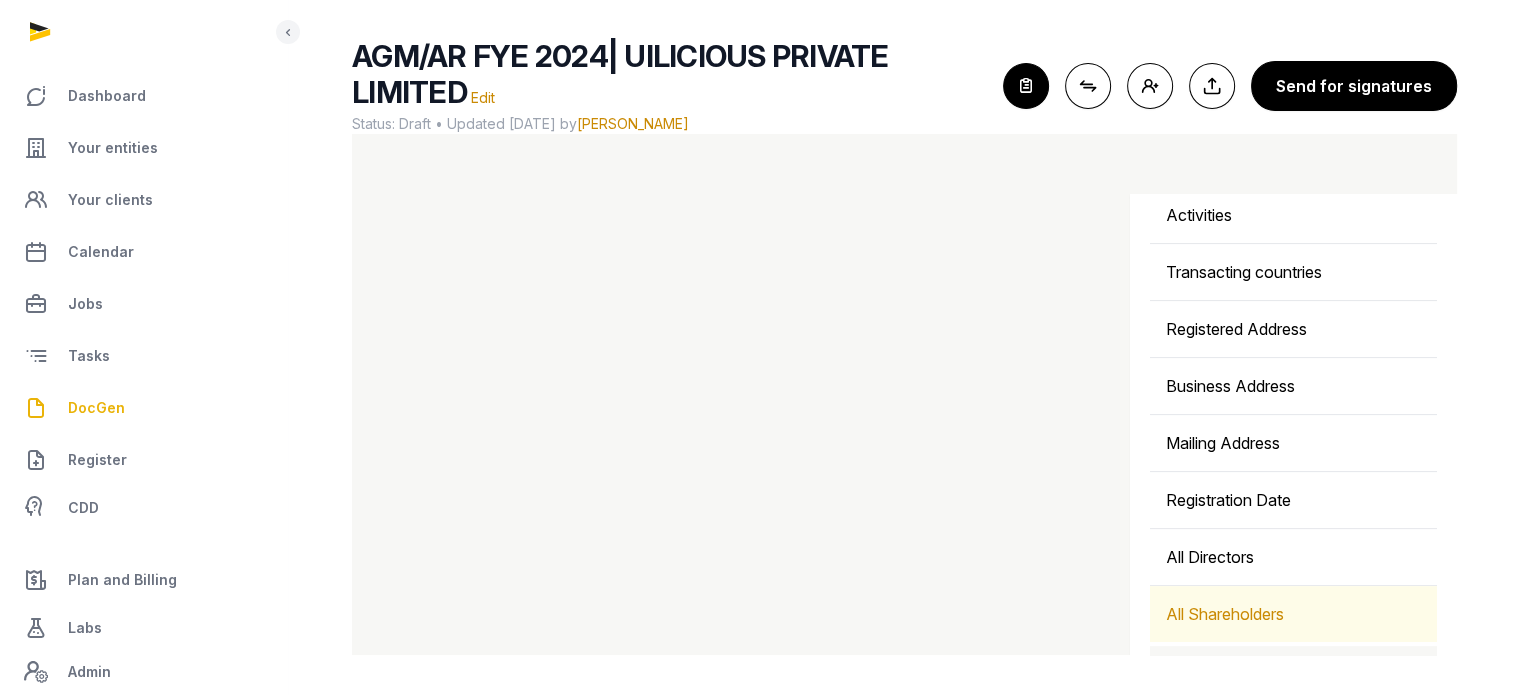 click on "All Shareholders" at bounding box center (1293, 614) 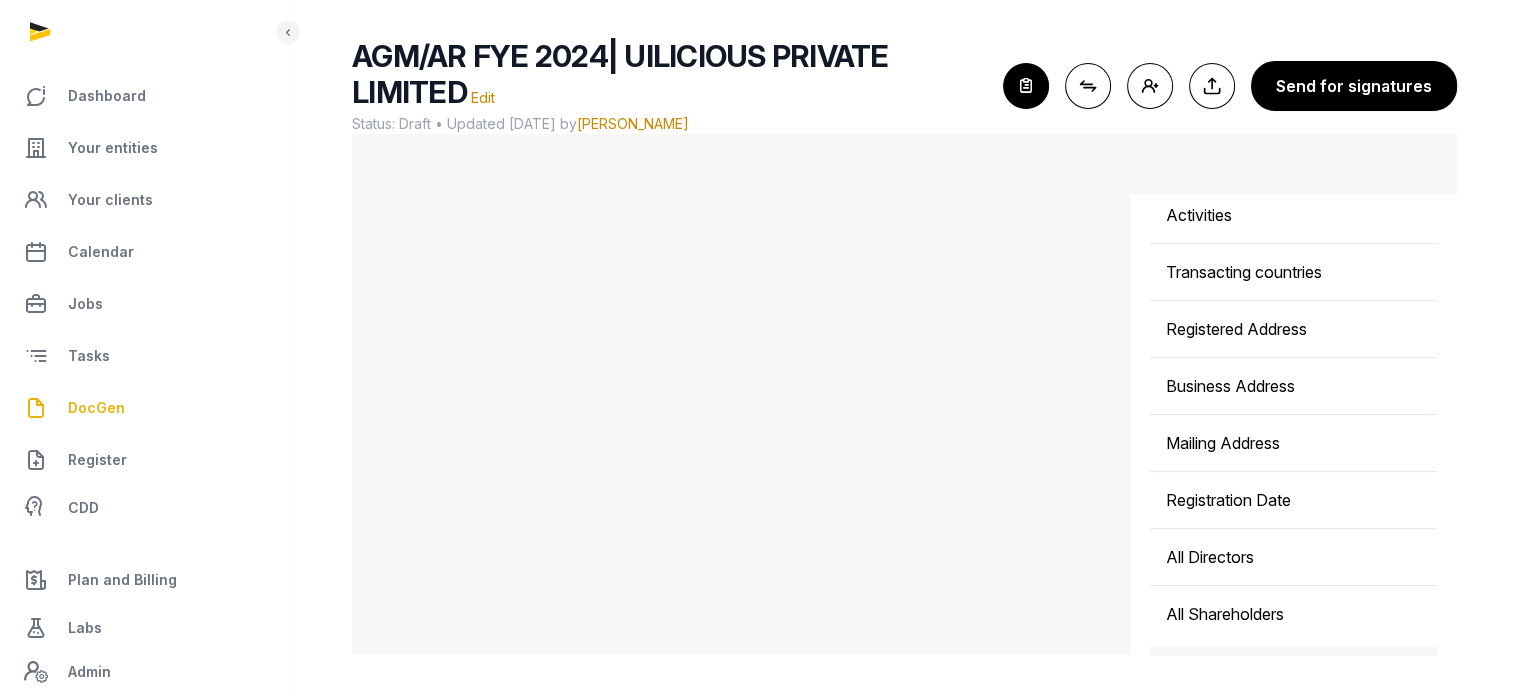 scroll, scrollTop: 601, scrollLeft: 0, axis: vertical 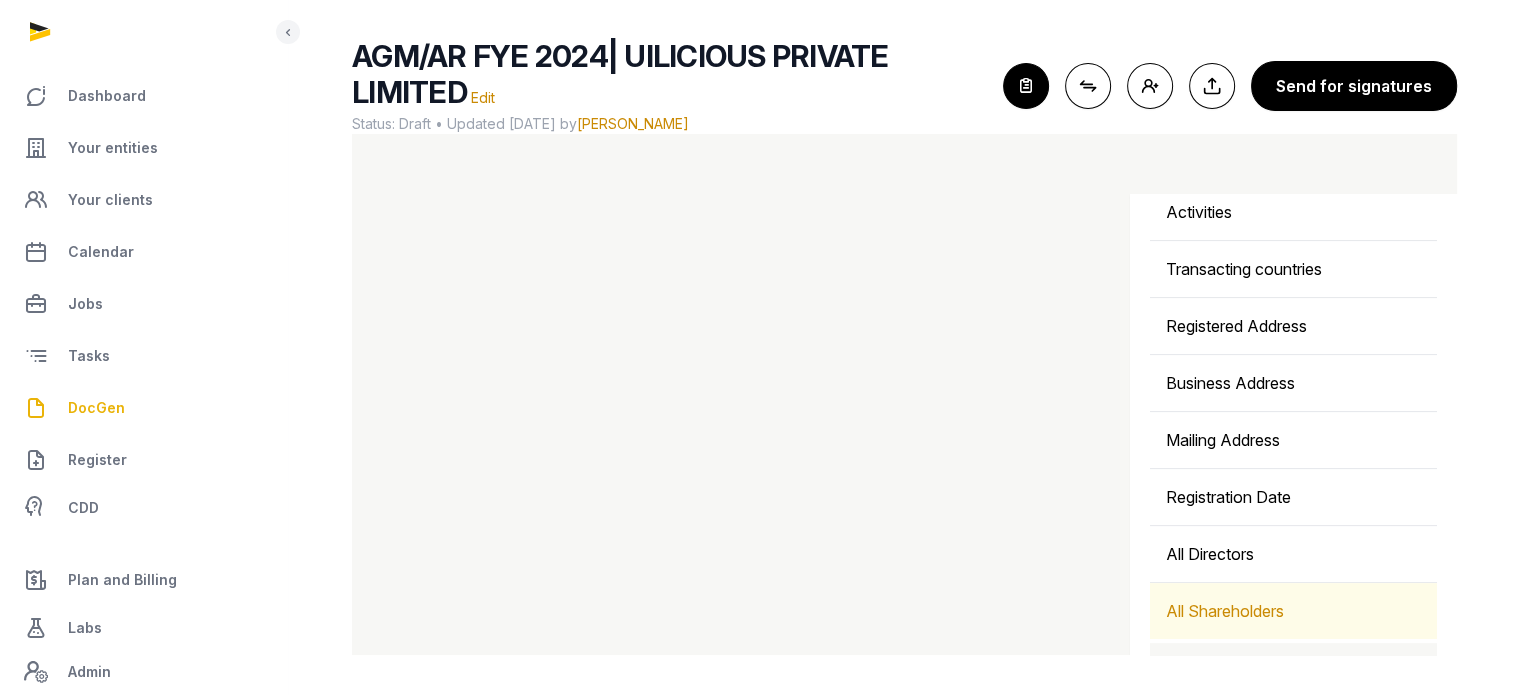 click on "All Shareholders" at bounding box center (1293, 611) 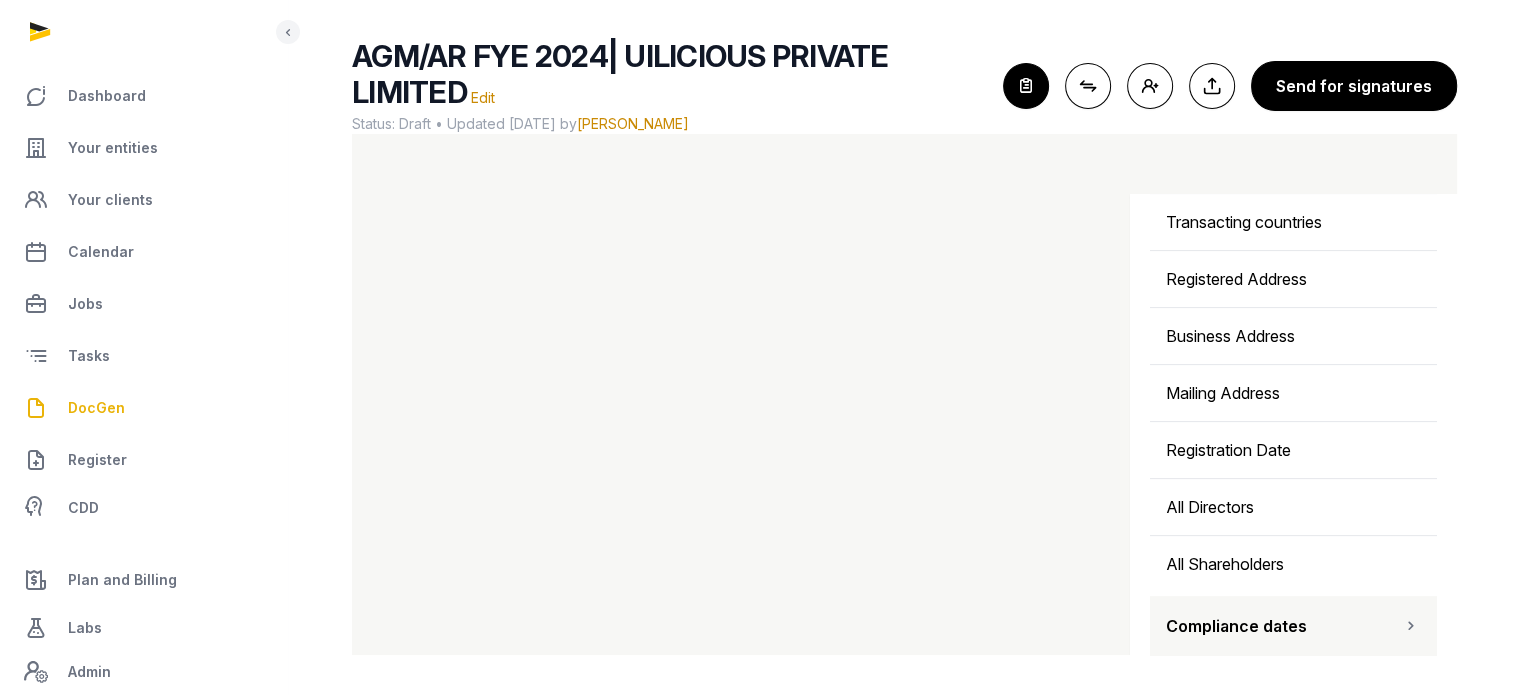 scroll, scrollTop: 652, scrollLeft: 0, axis: vertical 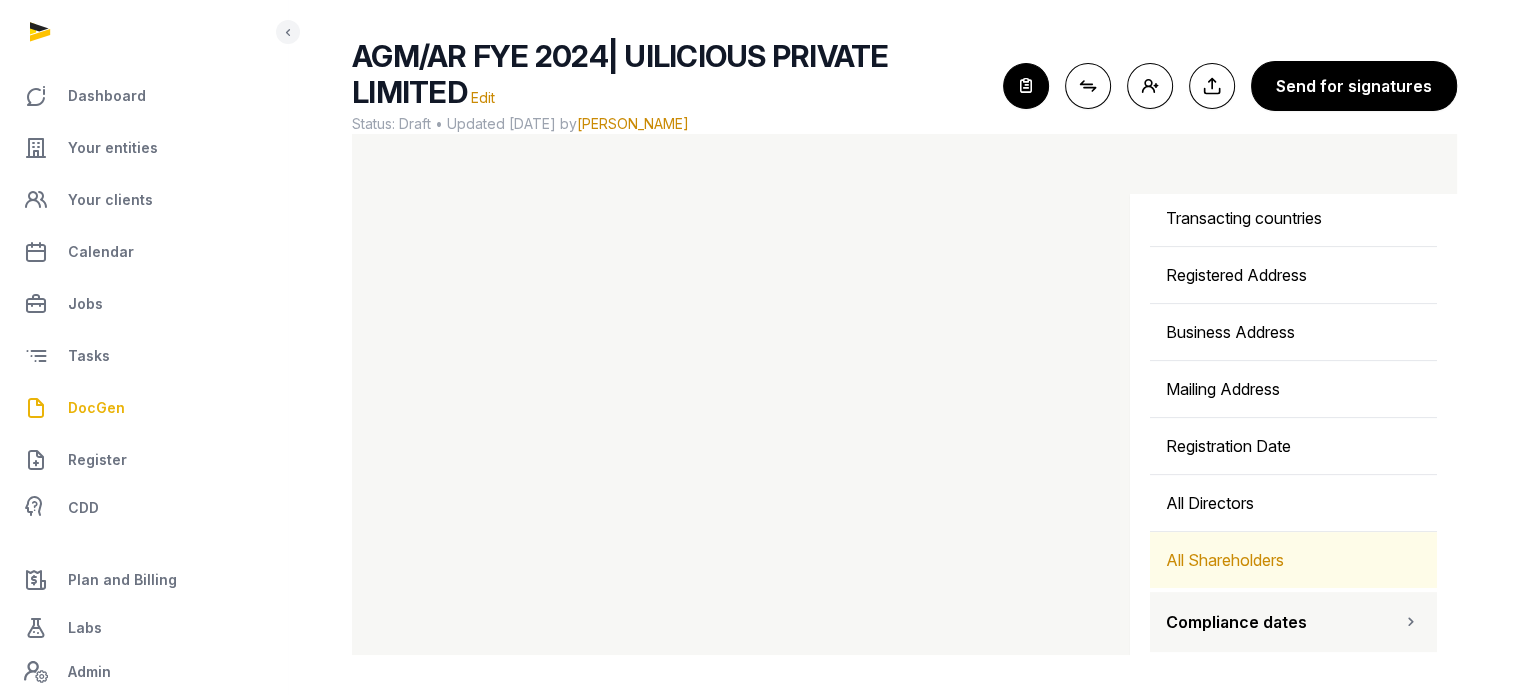 click on "All Shareholders" at bounding box center [1293, 560] 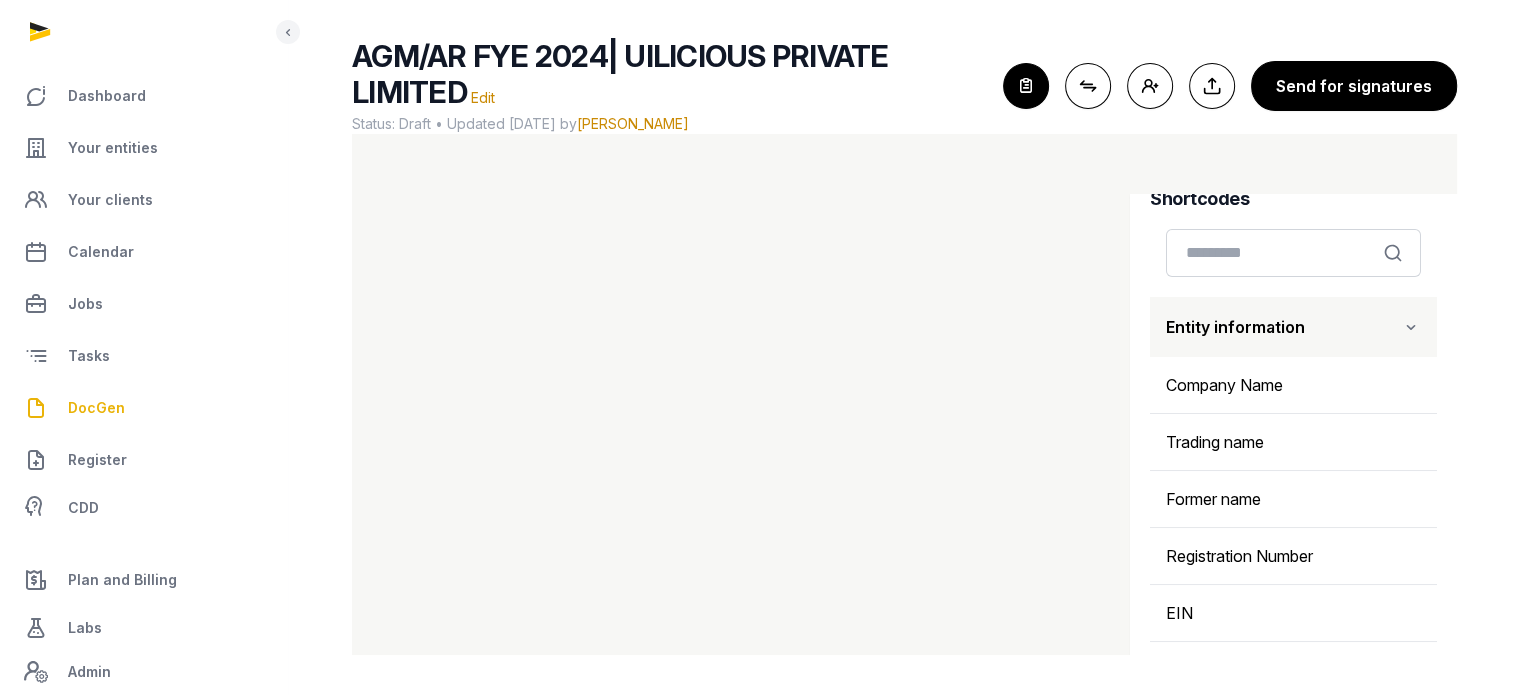 scroll, scrollTop: 23, scrollLeft: 0, axis: vertical 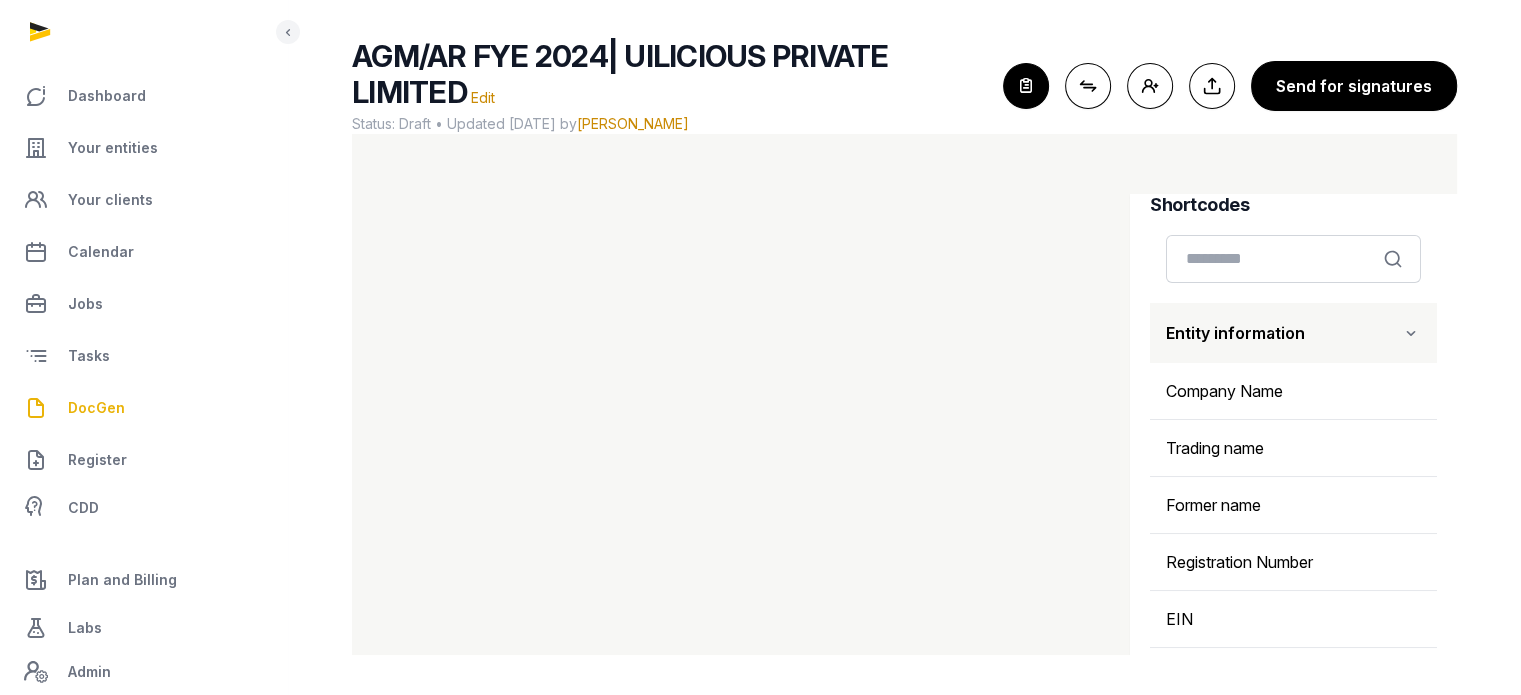 click at bounding box center (1411, 333) 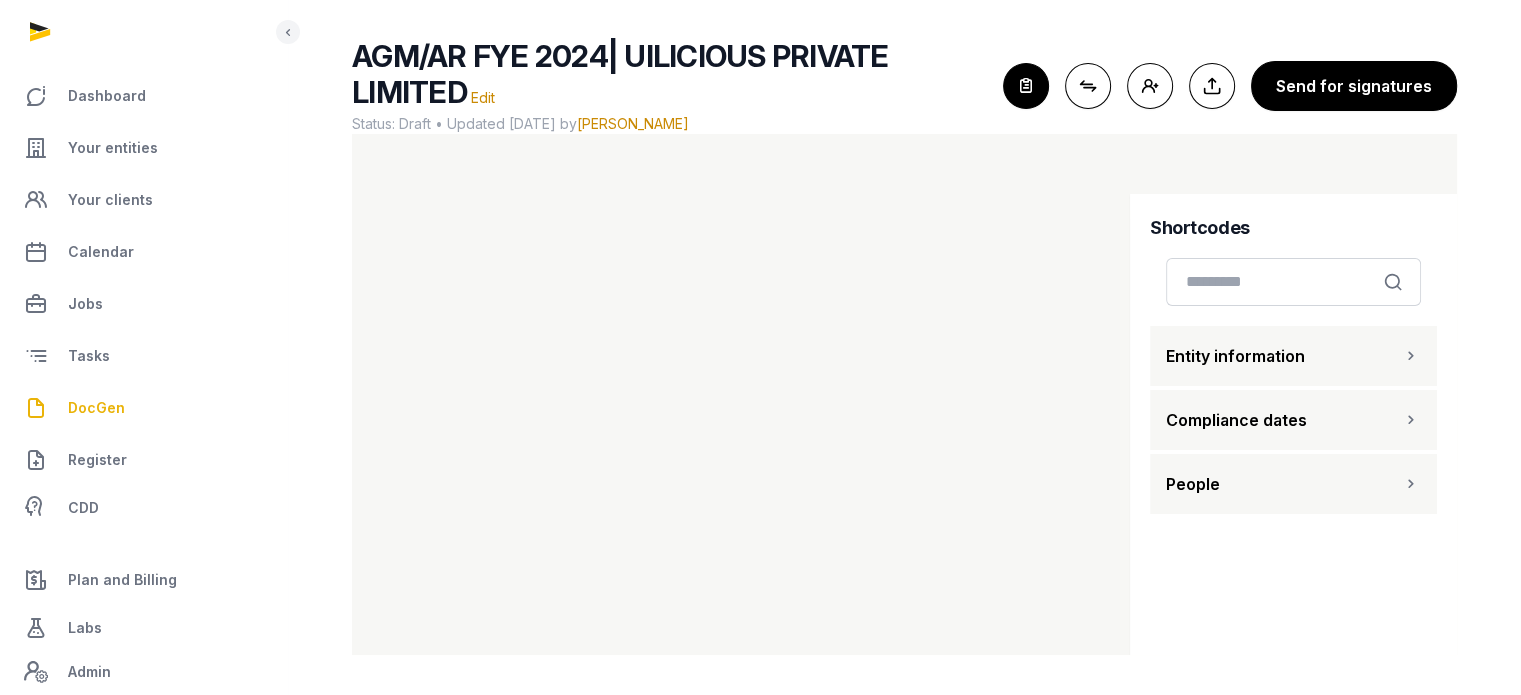 scroll, scrollTop: 0, scrollLeft: 0, axis: both 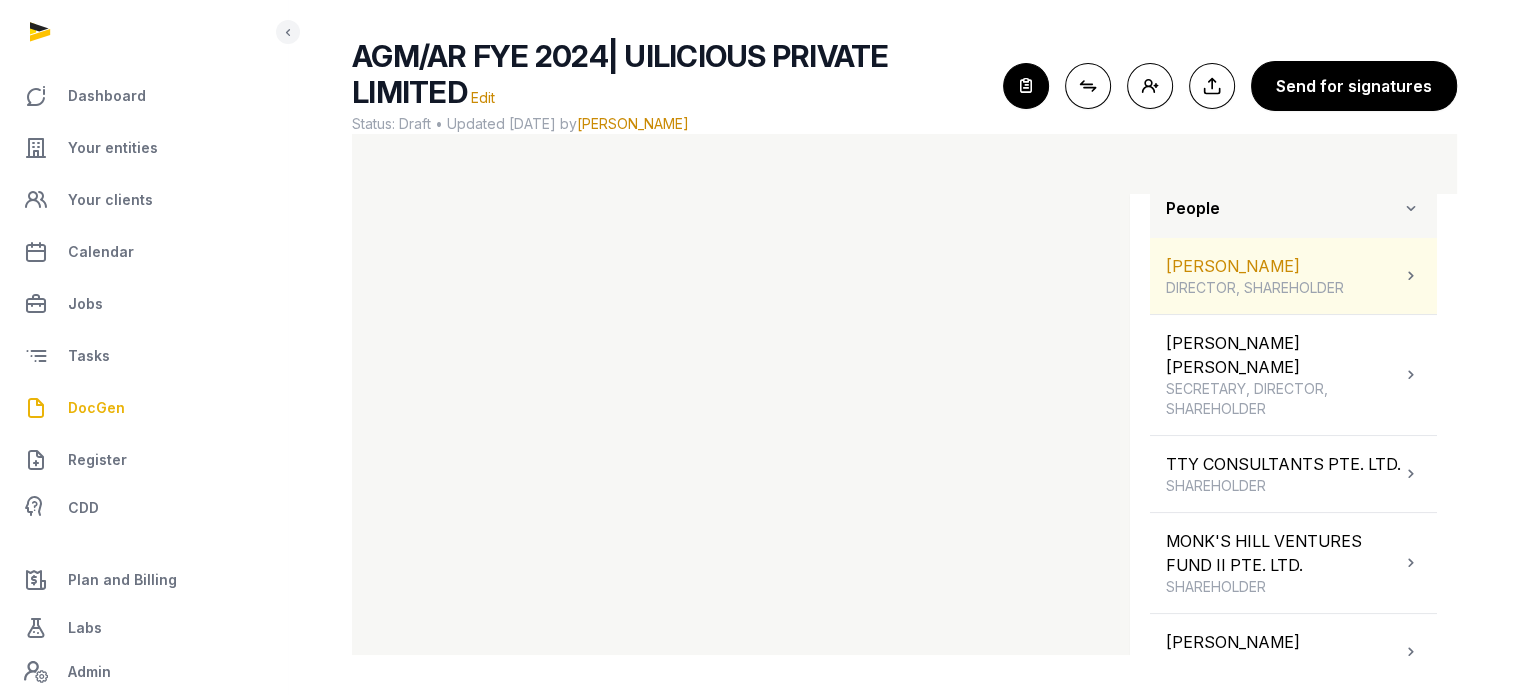 click at bounding box center (1411, 276) 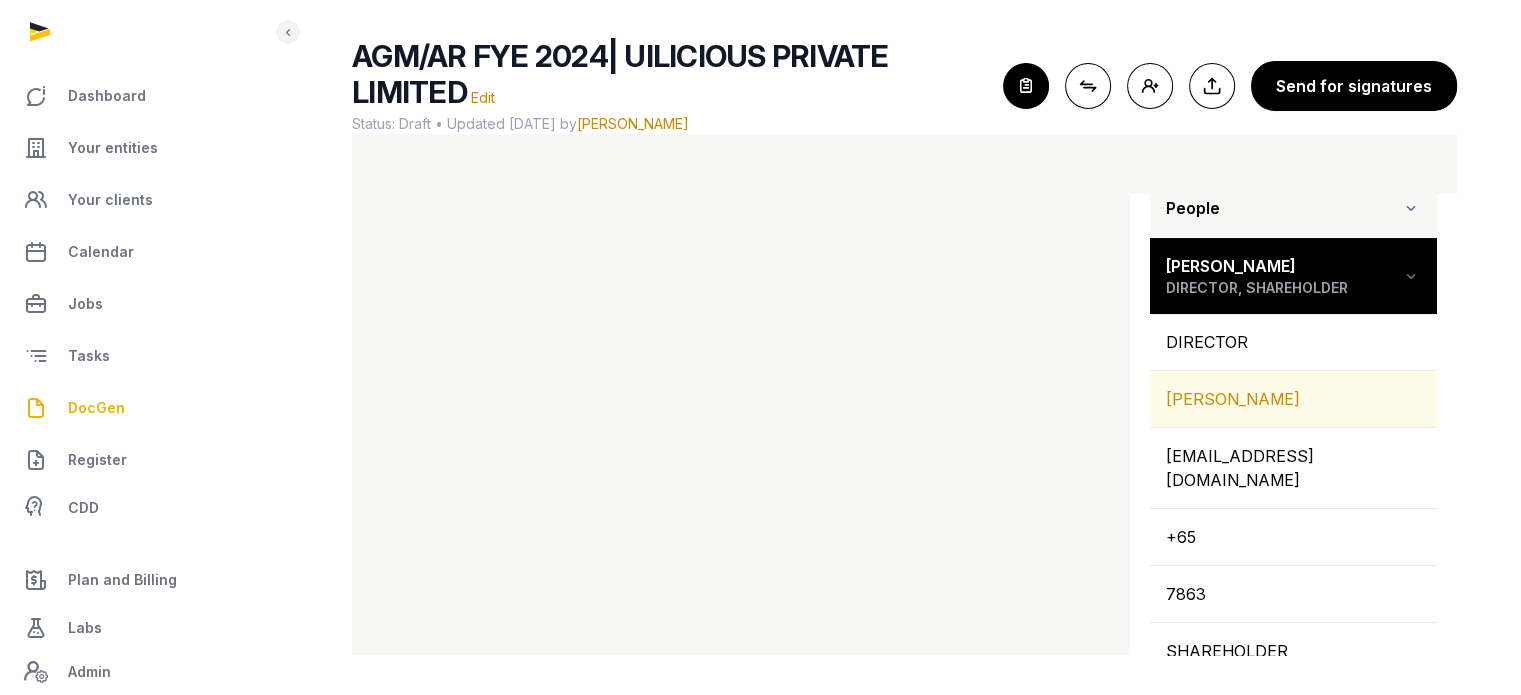 click on "[PERSON_NAME]" at bounding box center (1293, 399) 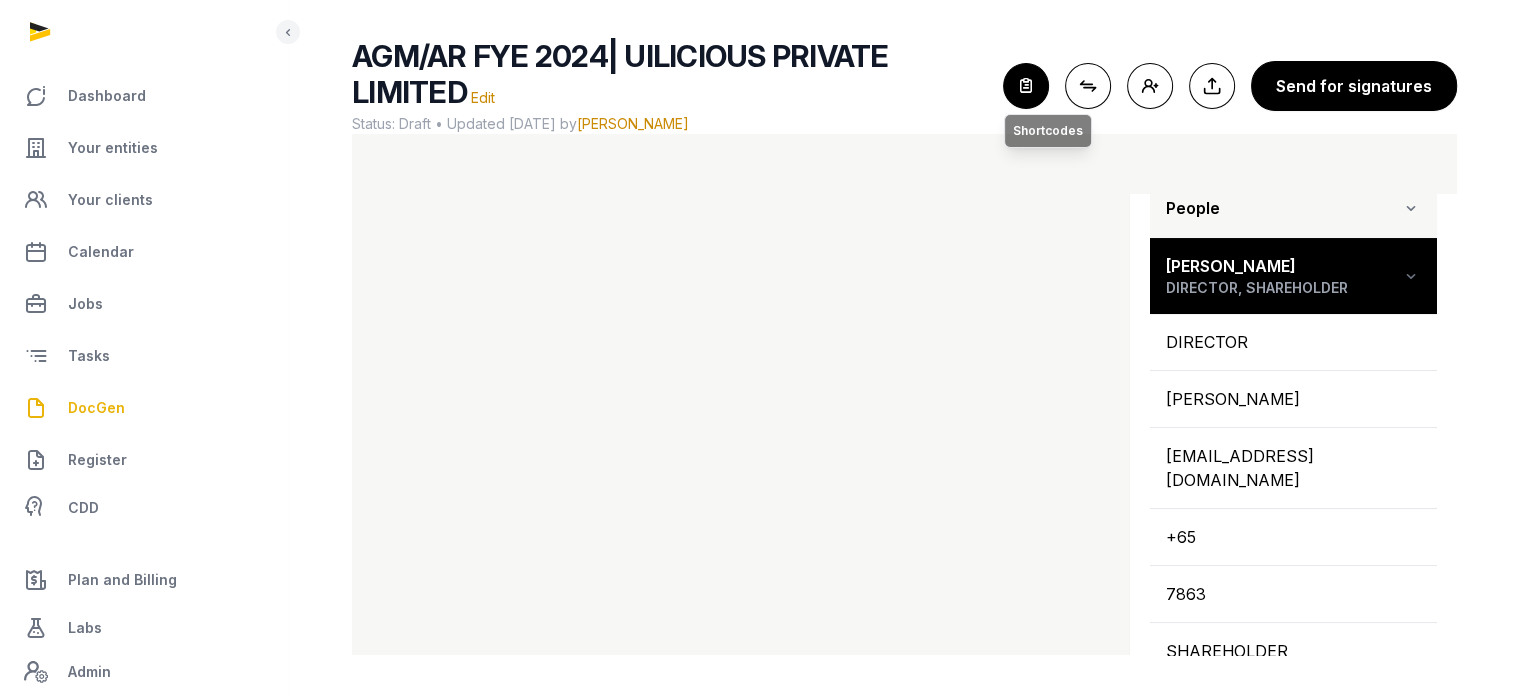 click at bounding box center [1026, 86] 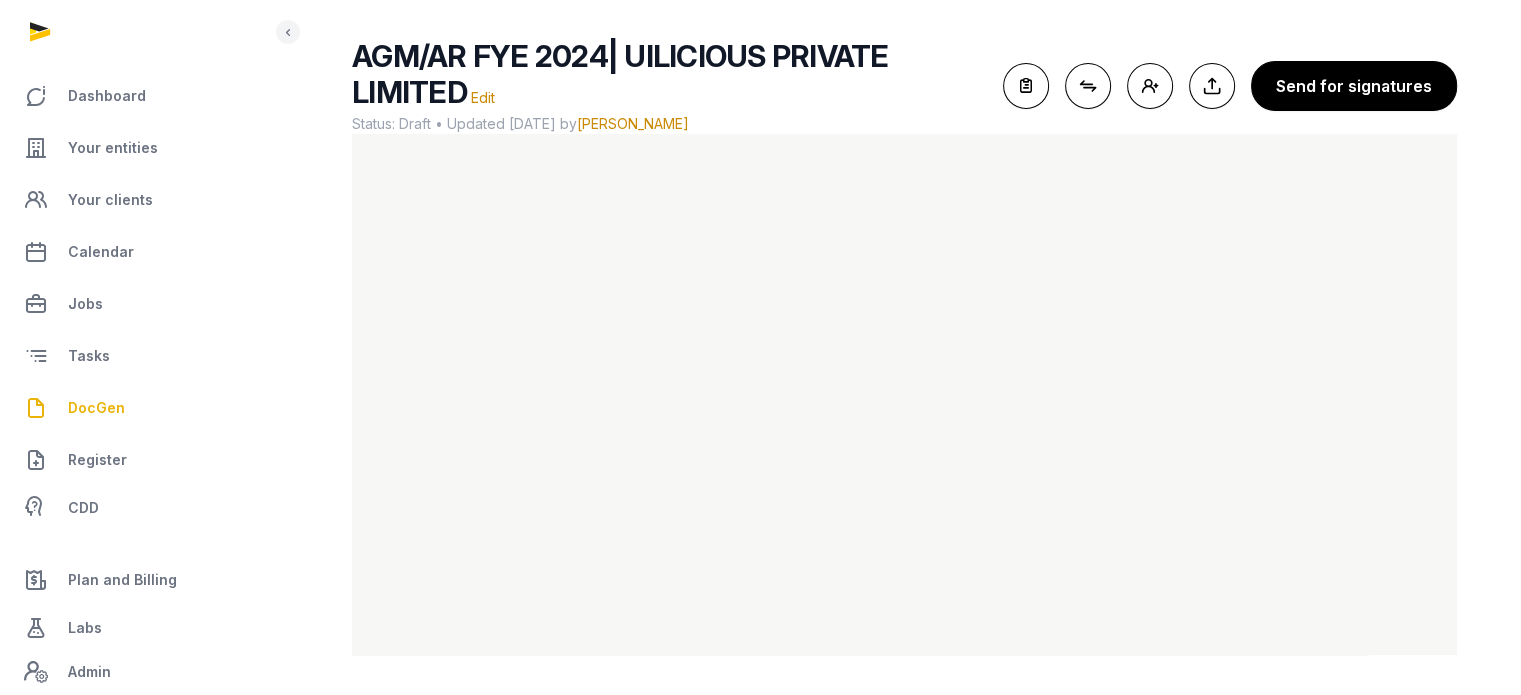click on "AGM/AR FYE 2024| UILICIOUS PRIVATE LIMITED   Edit Status: Draft • Updated [DATE] by  [PERSON_NAME] For optimal experience, please use a desktop computer to generate documents for the best user experience. Open shortcodes Connect shortcodes Add people Export to Documents Send for signatures" at bounding box center [904, 346] 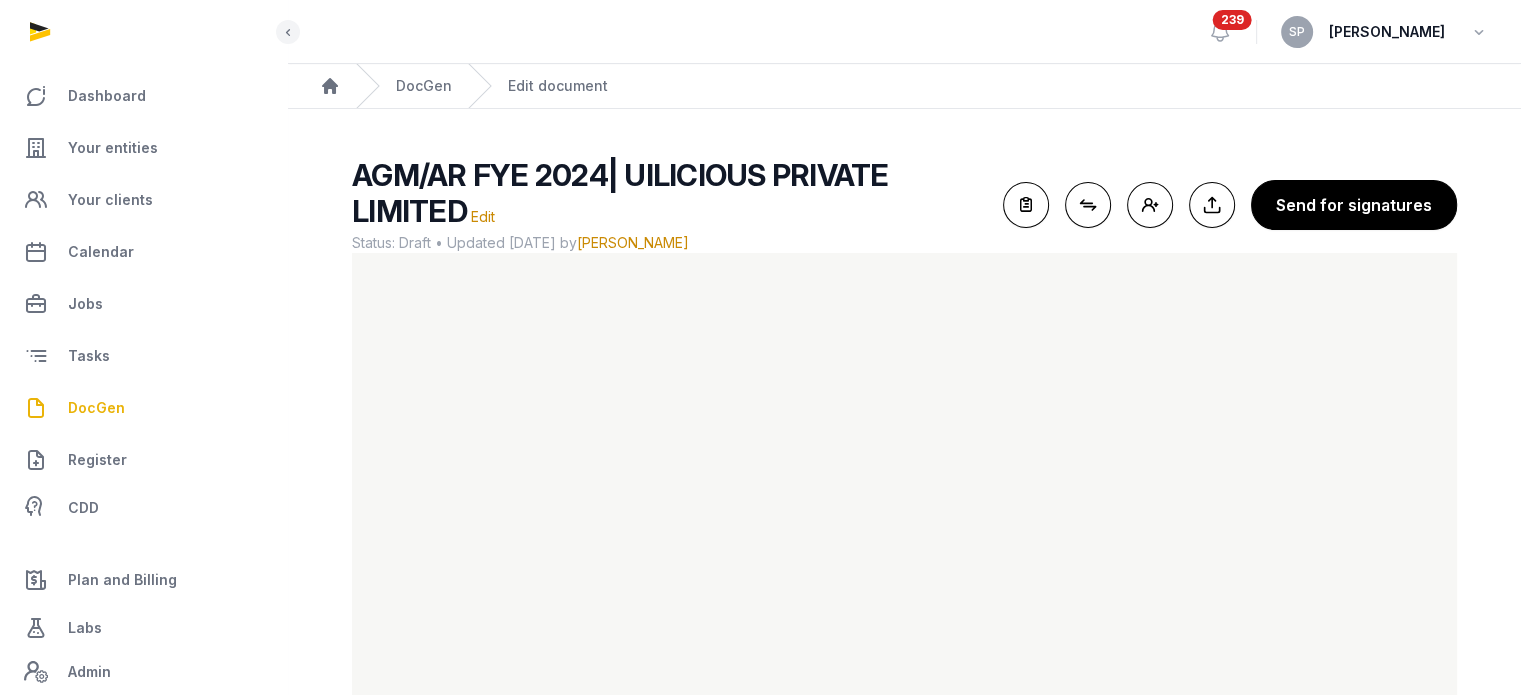 click on "AGM/AR FYE 2024| UILICIOUS PRIVATE LIMITED   Edit" at bounding box center (669, 193) 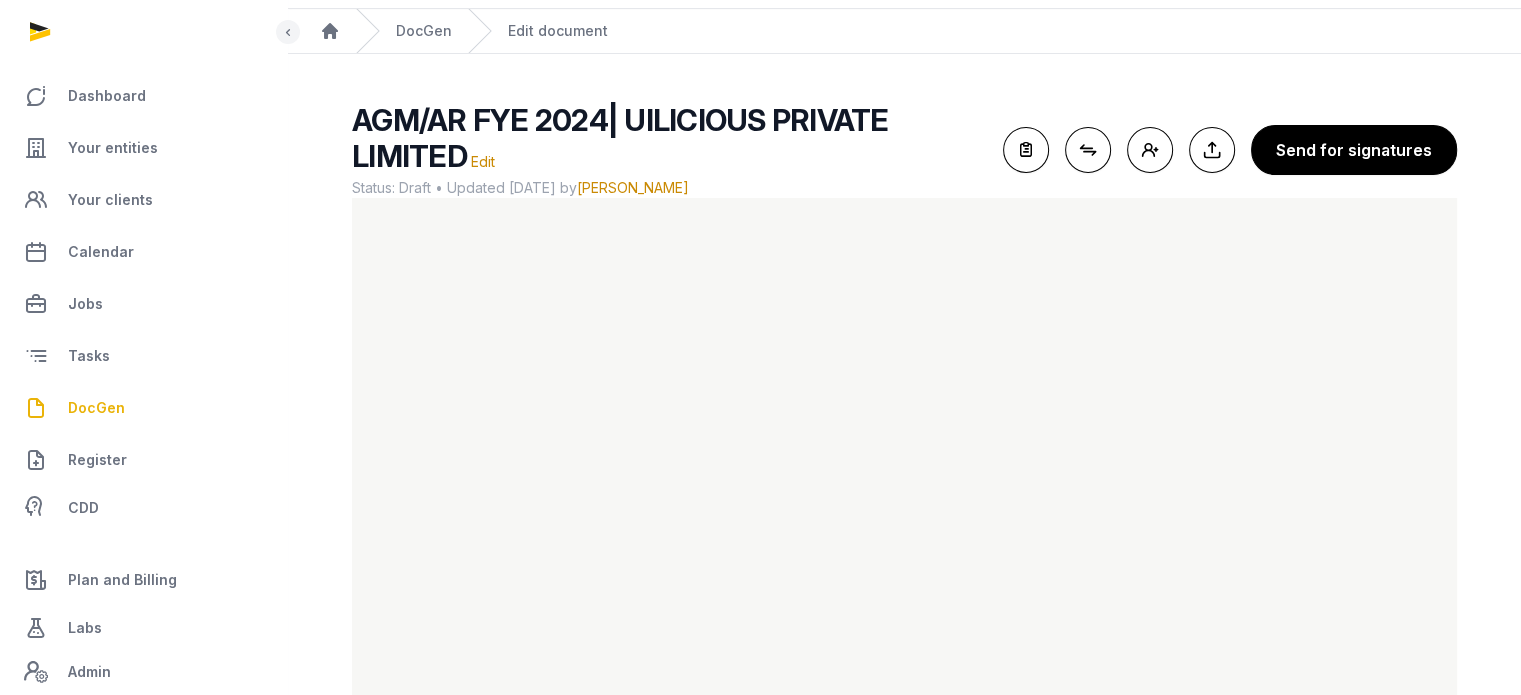 scroll, scrollTop: 119, scrollLeft: 0, axis: vertical 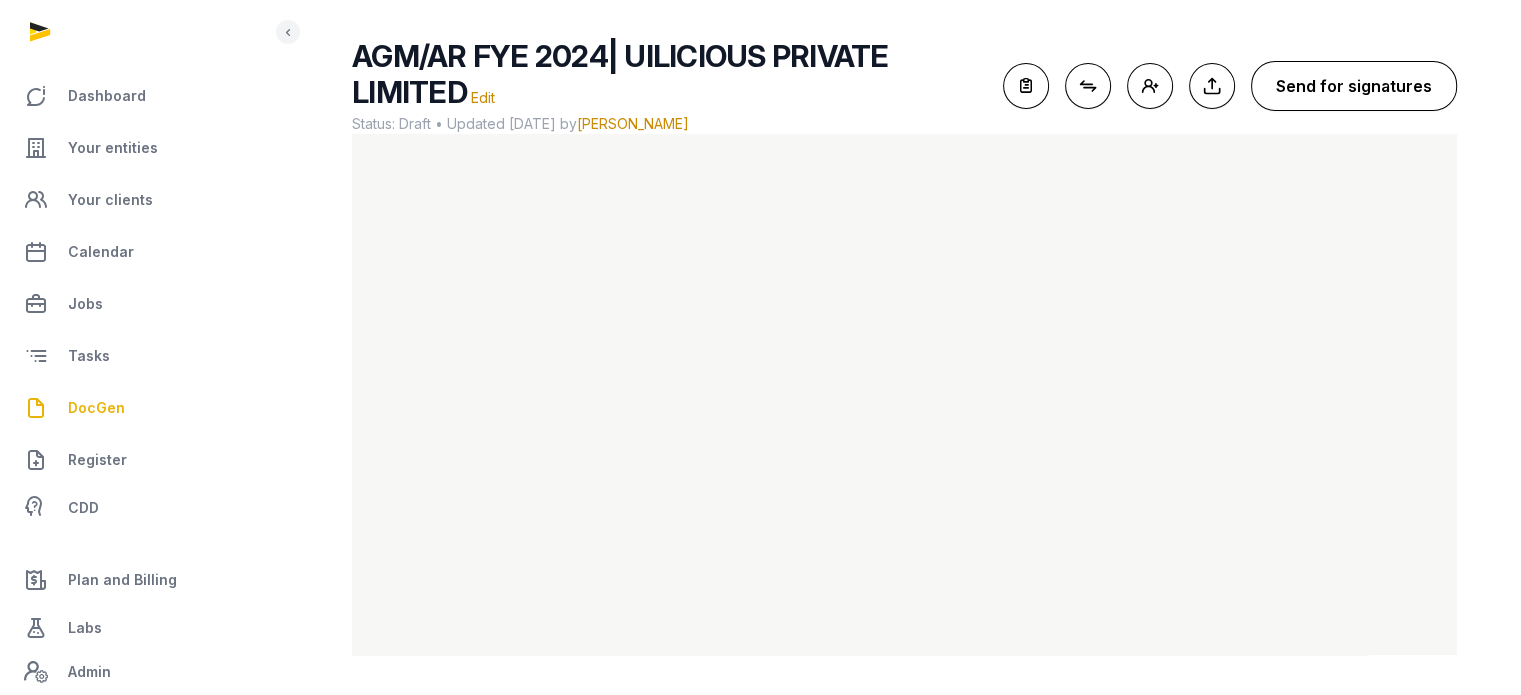 click on "Send for signatures" at bounding box center [1354, 86] 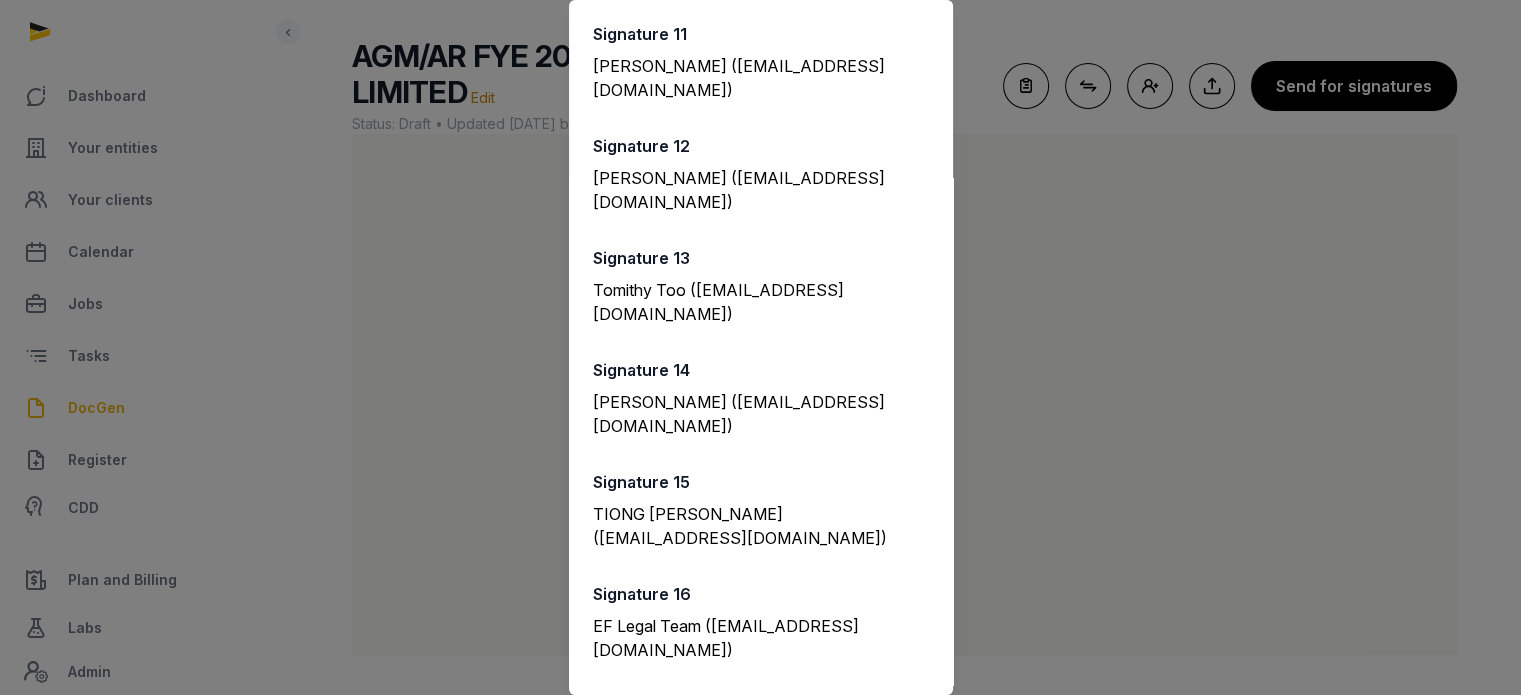 scroll, scrollTop: 1361, scrollLeft: 0, axis: vertical 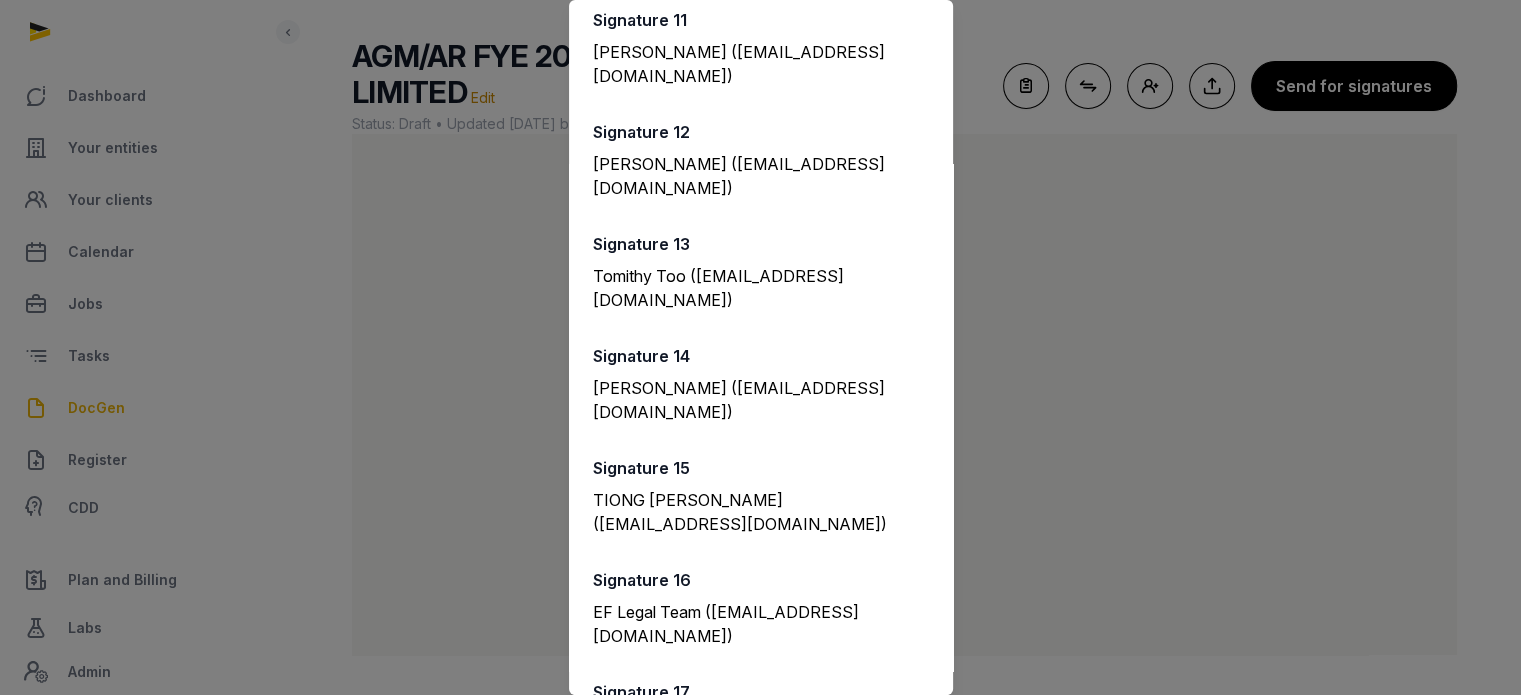 click on "Confirm" at bounding box center (761, 929) 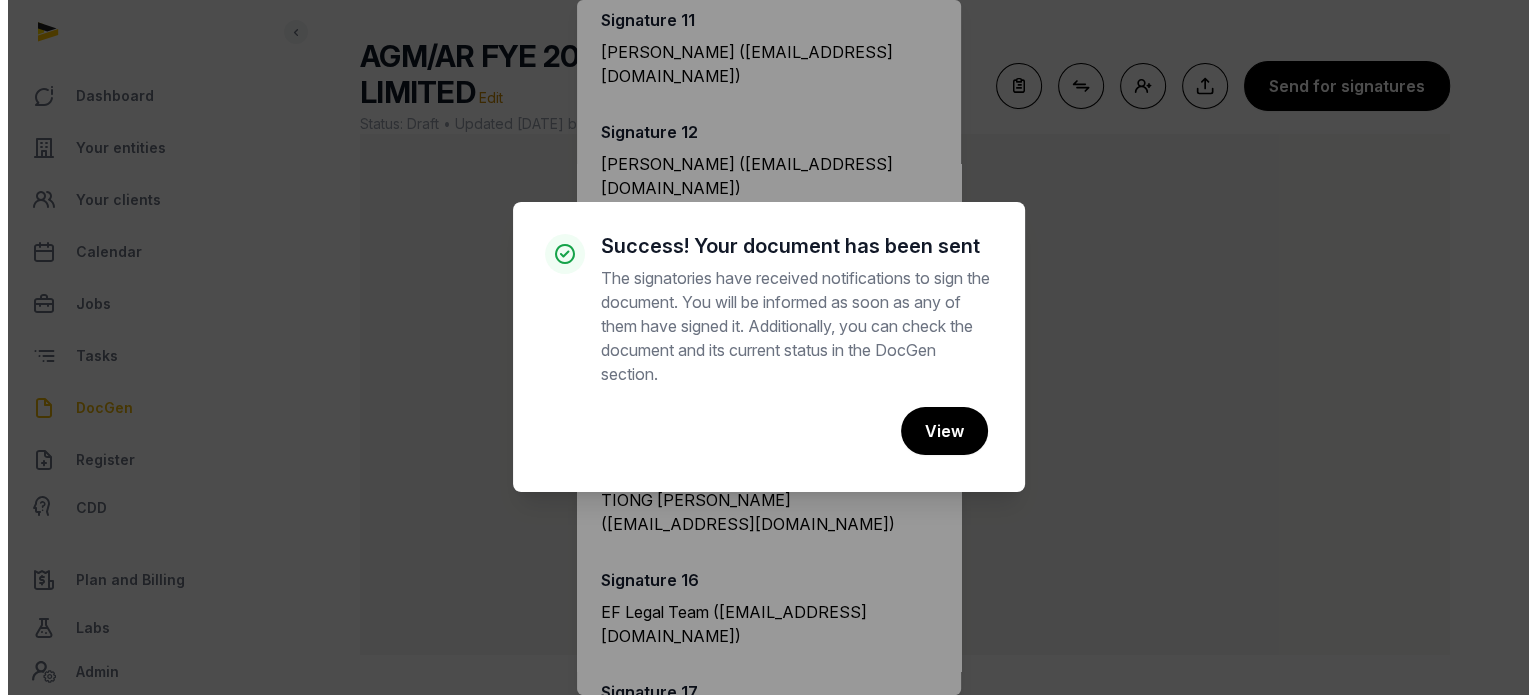 scroll, scrollTop: 107, scrollLeft: 0, axis: vertical 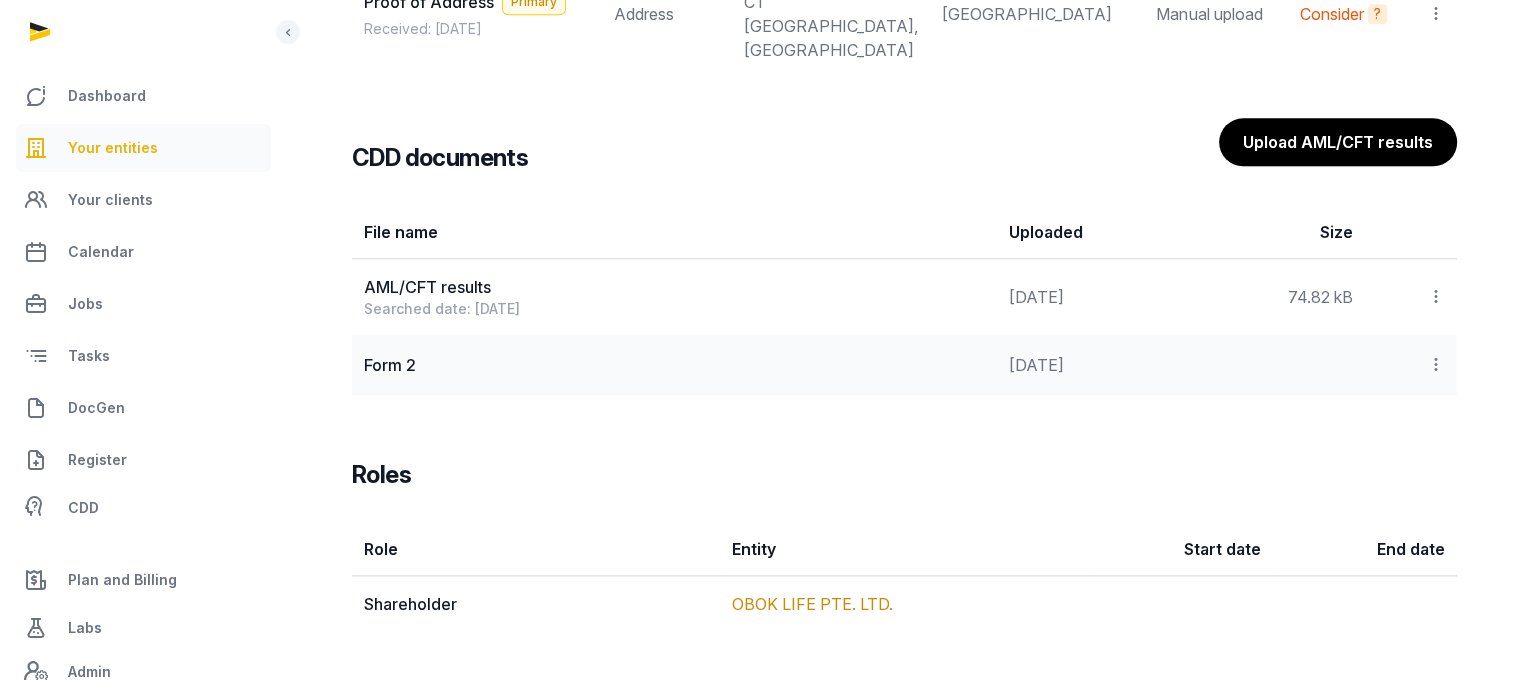 click on "Your entities" at bounding box center [113, 148] 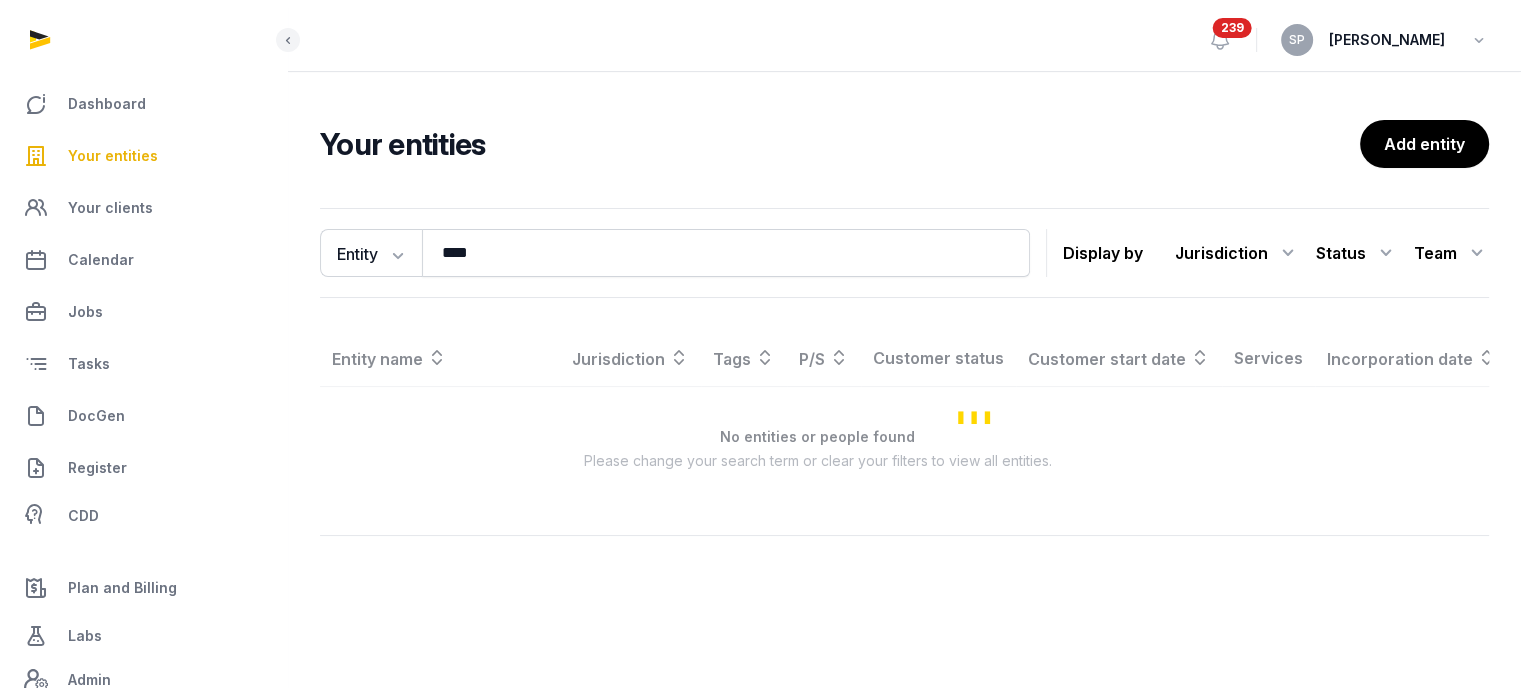 scroll, scrollTop: 0, scrollLeft: 0, axis: both 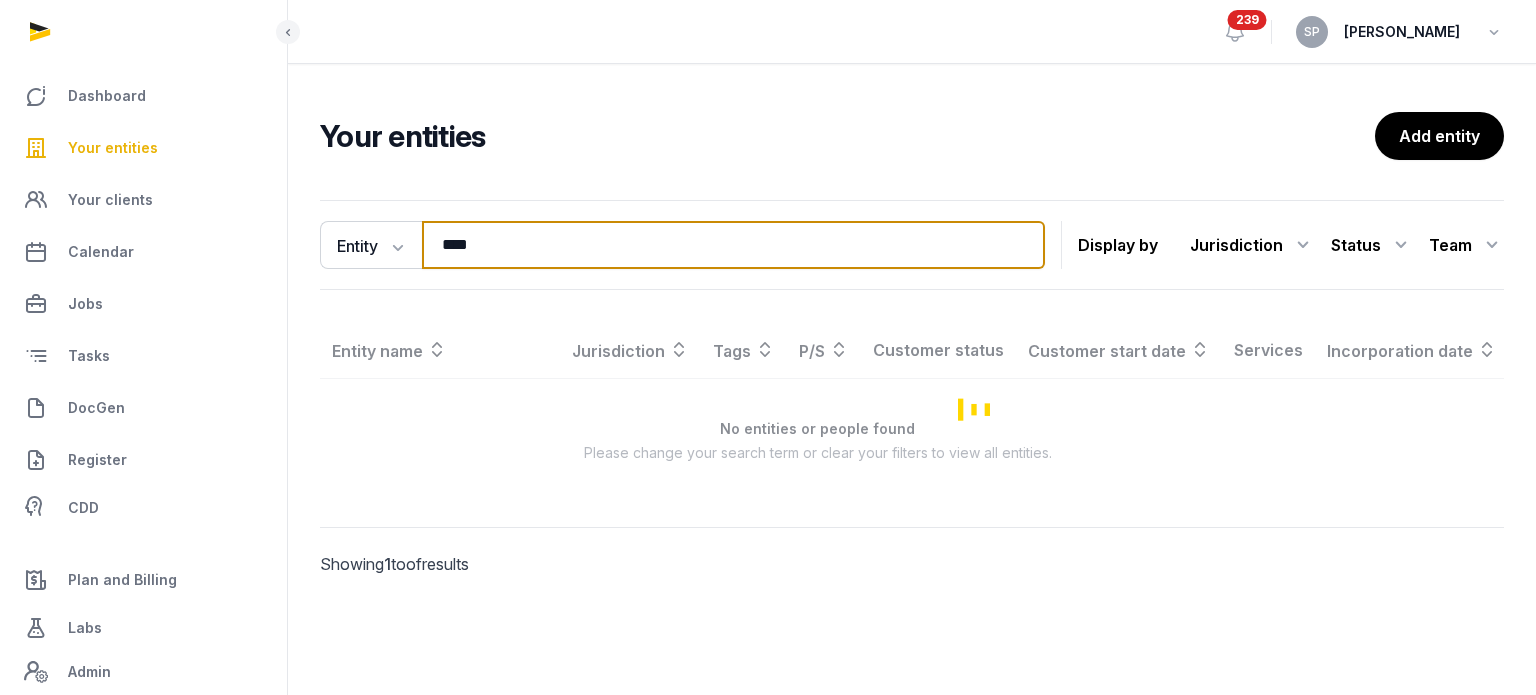 click on "****" at bounding box center [733, 245] 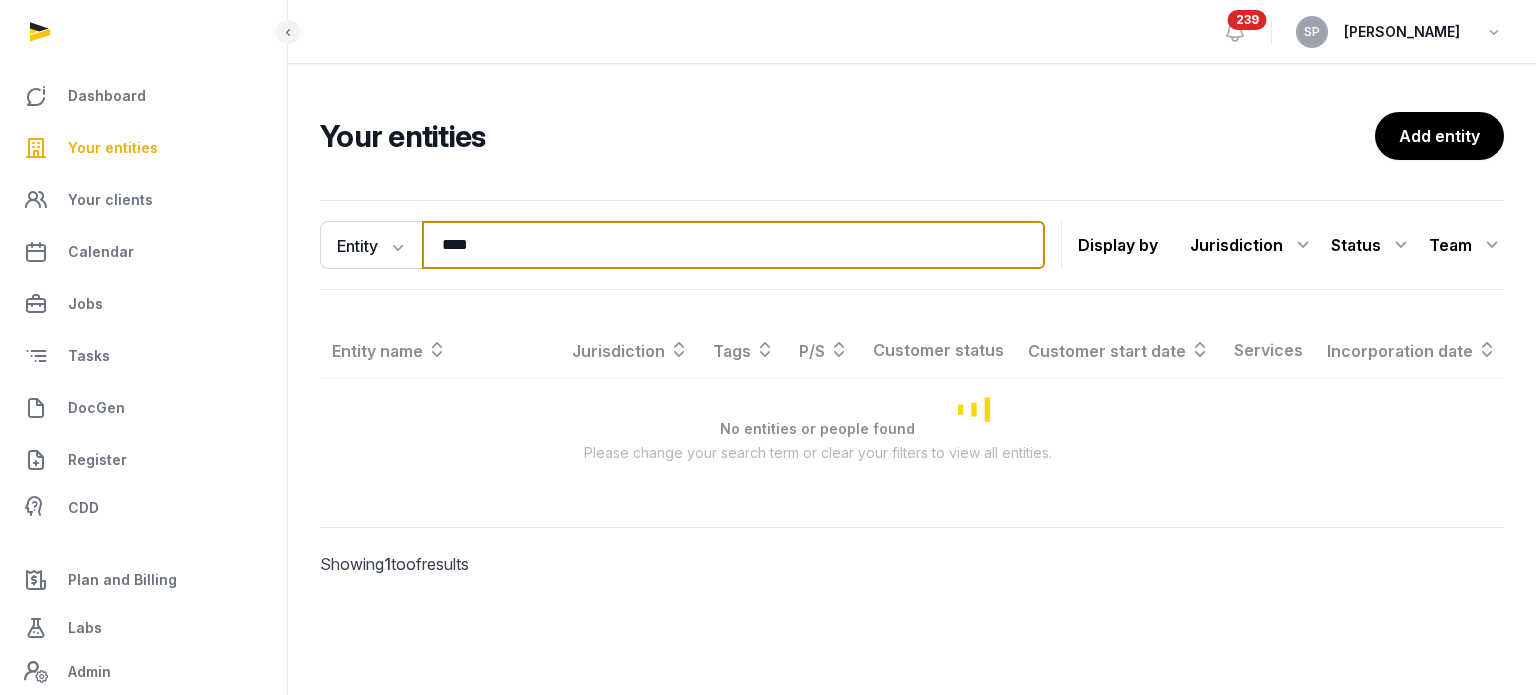 click on "****" at bounding box center (733, 245) 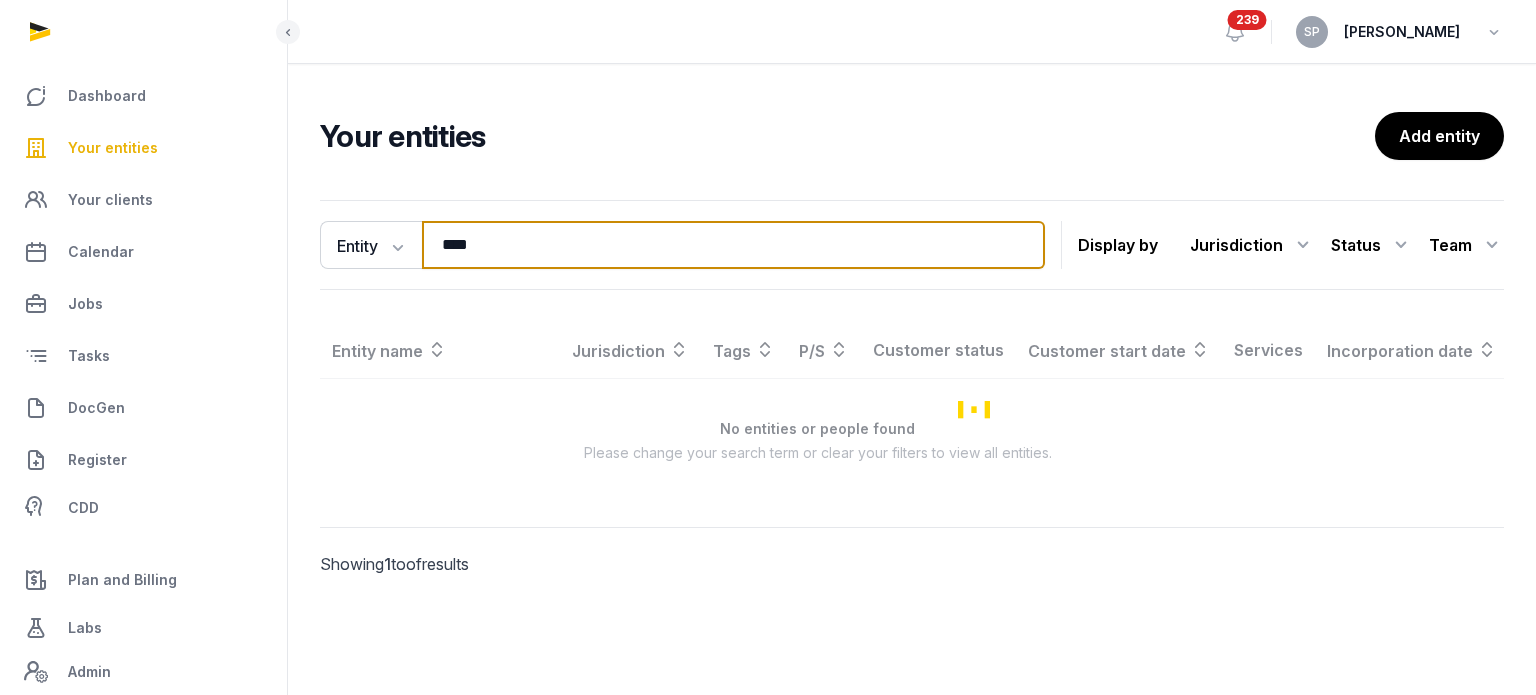 click on "****" at bounding box center (733, 245) 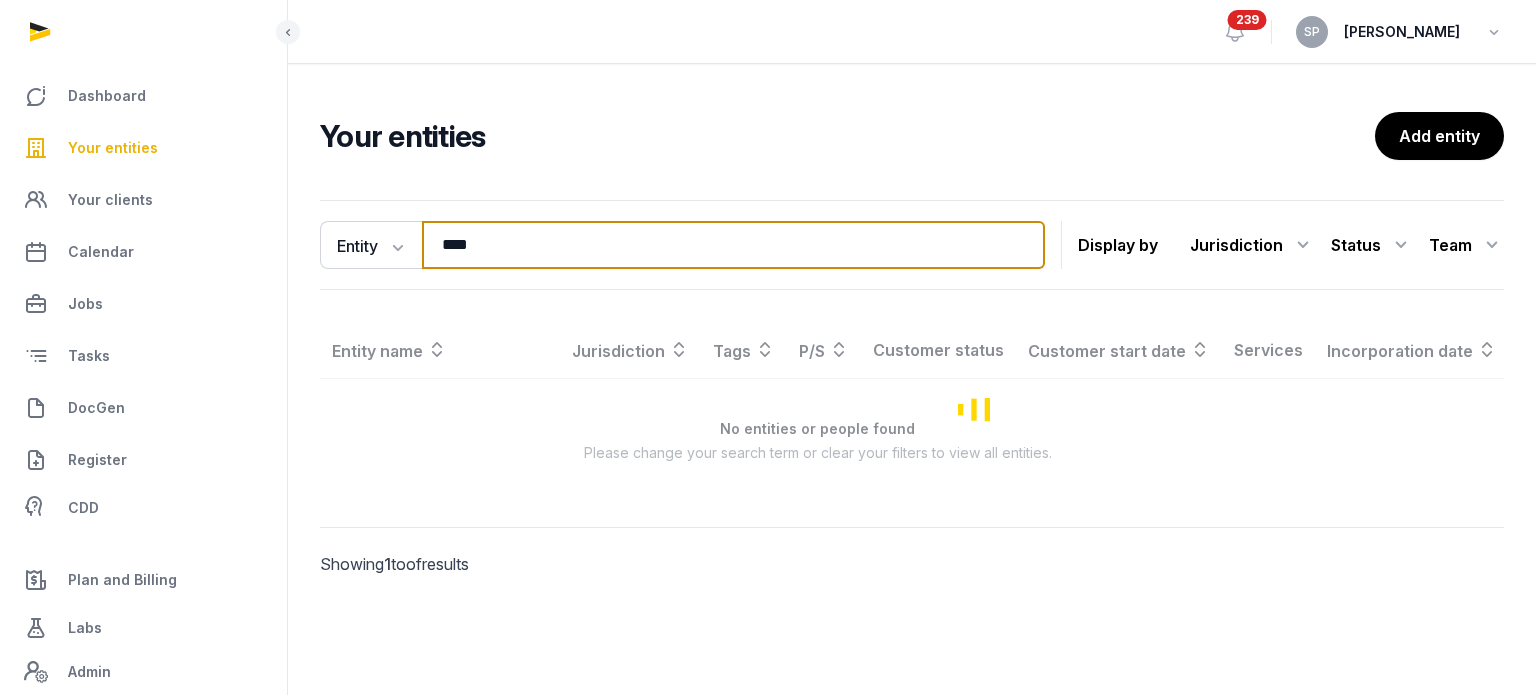 type on "****" 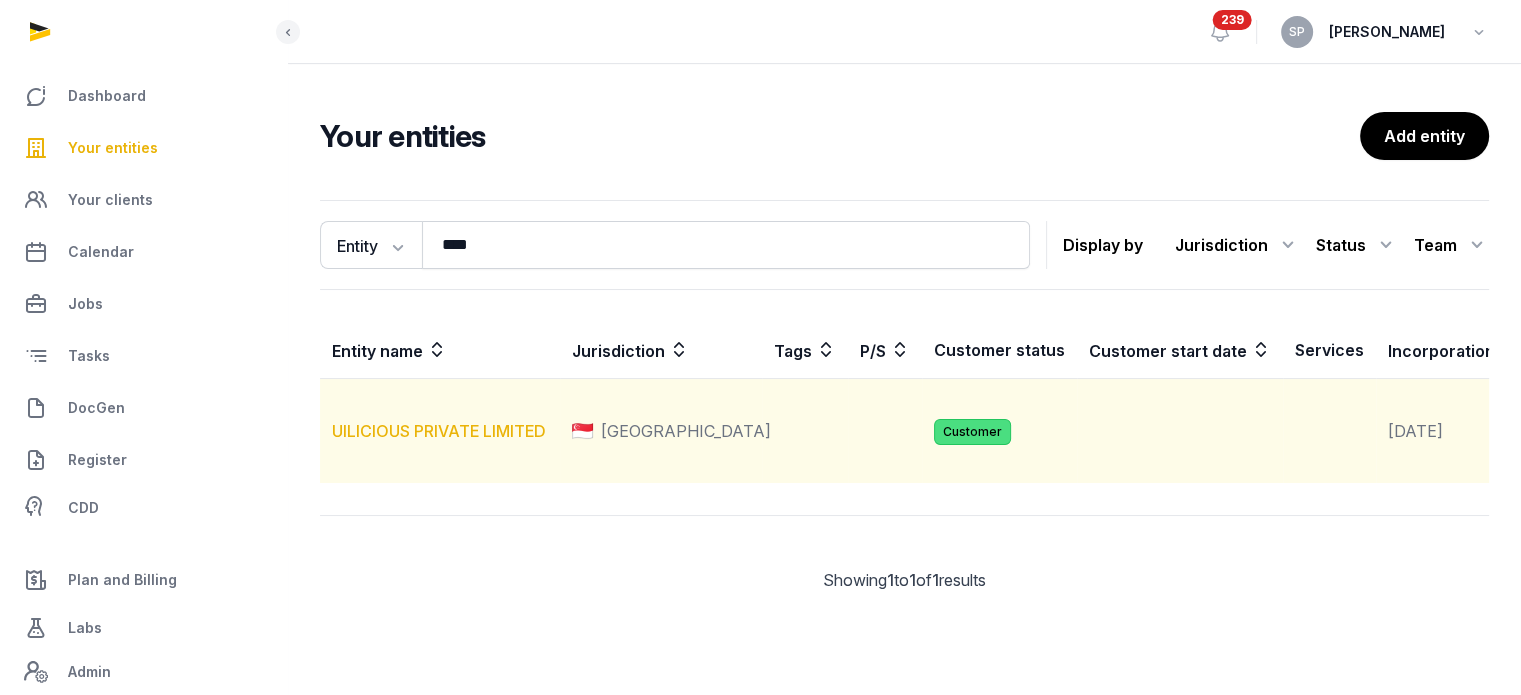 click on "UILICIOUS PRIVATE LIMITED" at bounding box center [439, 431] 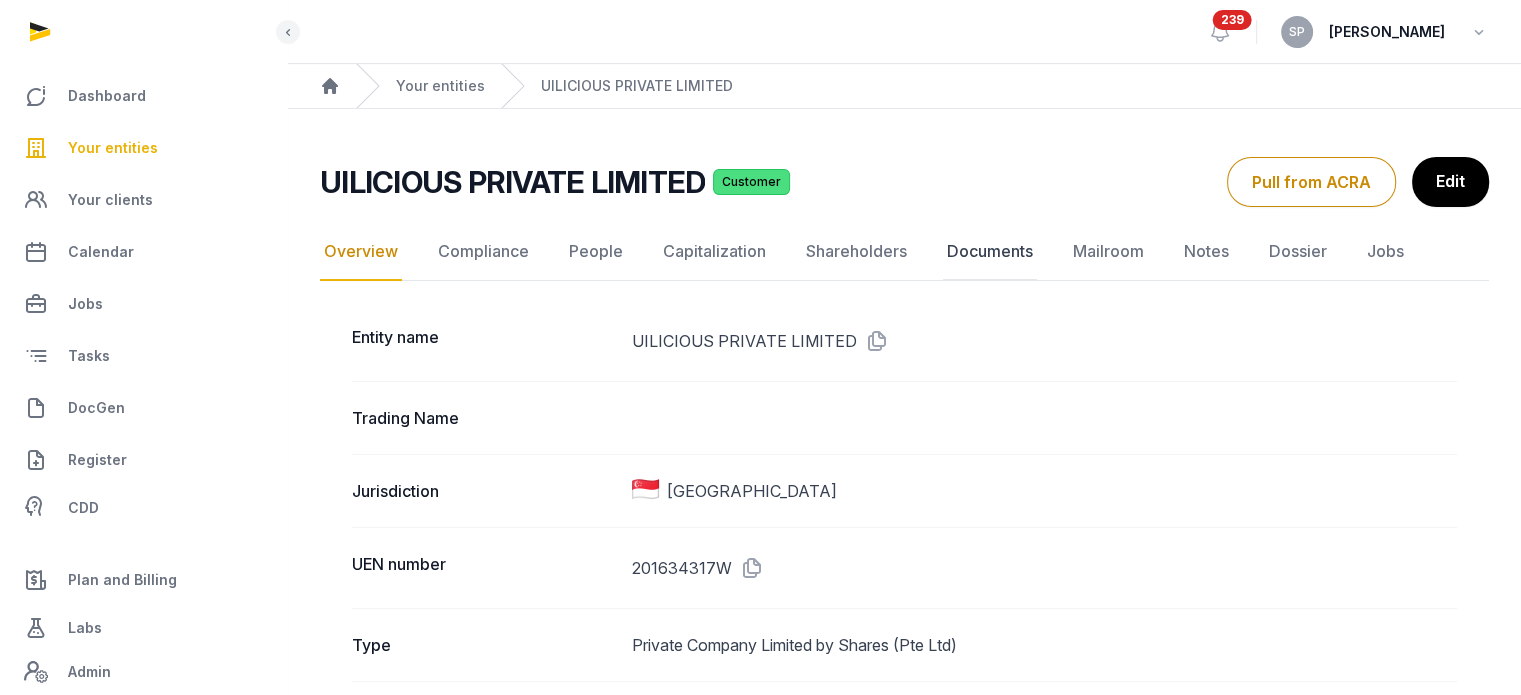 click on "Documents" 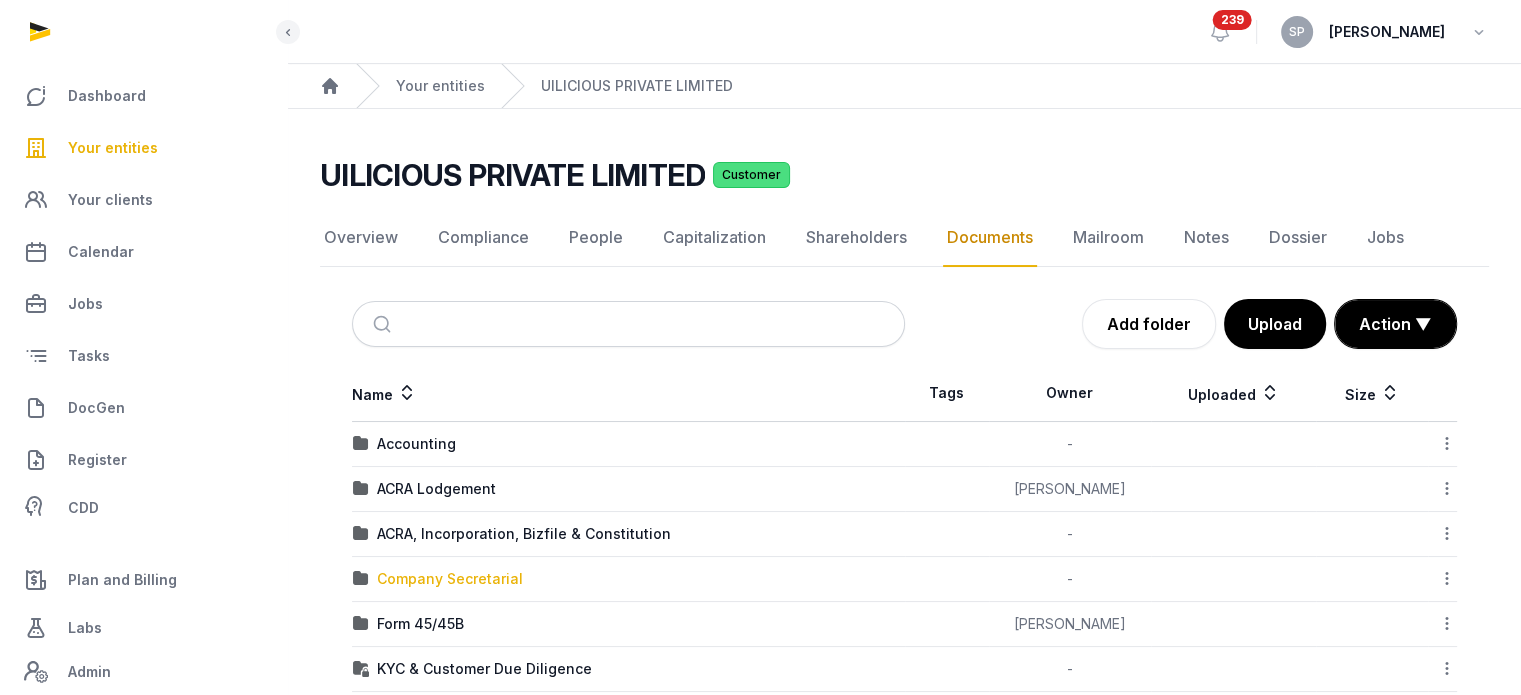 click on "Company Secretarial" at bounding box center (450, 579) 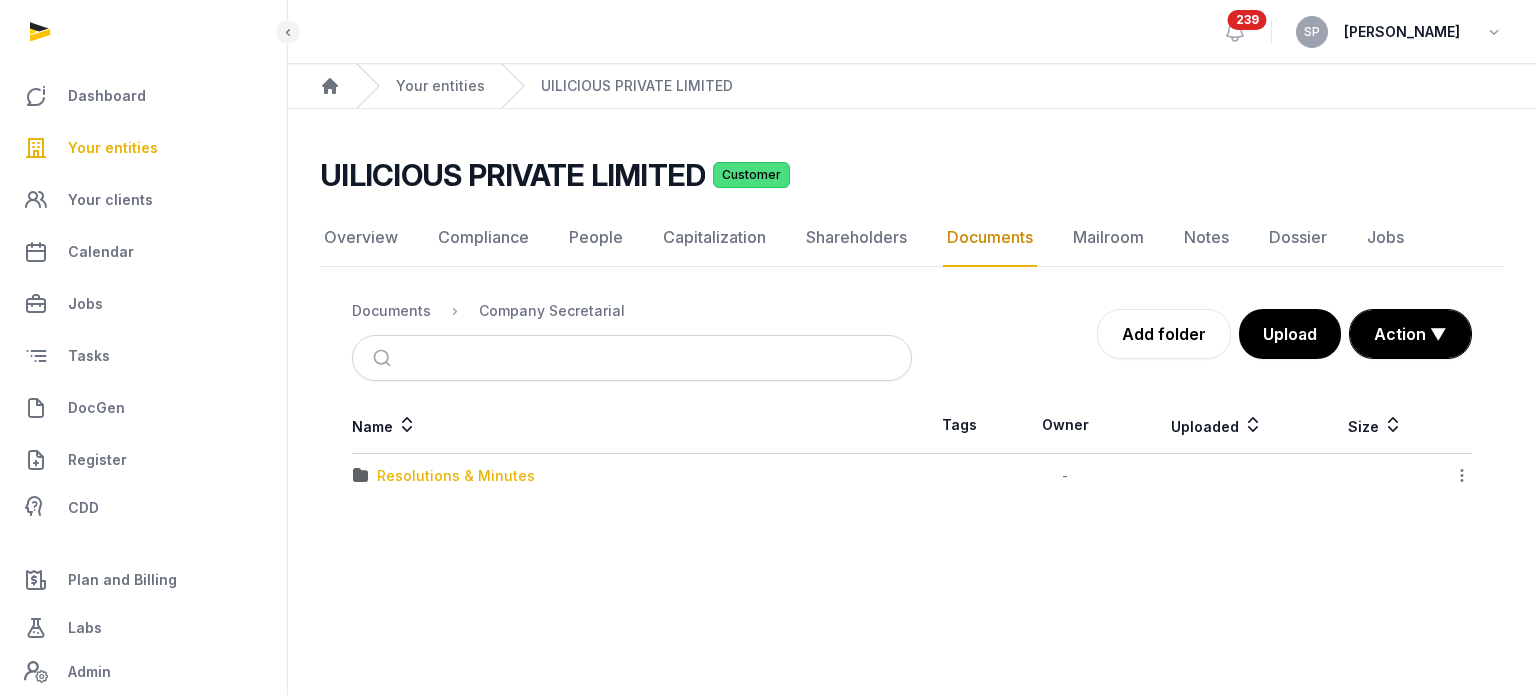 click on "Resolutions & Minutes" at bounding box center [456, 476] 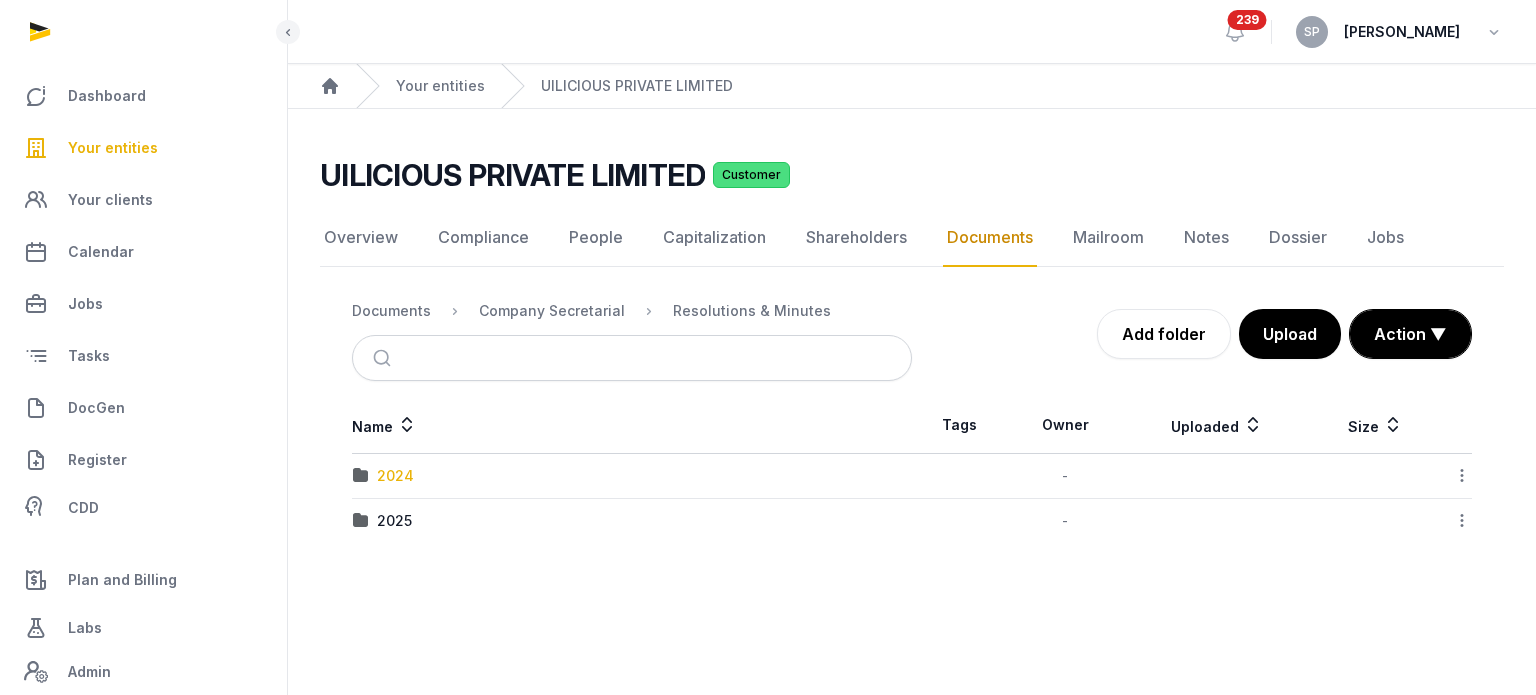 click on "2024" at bounding box center (395, 476) 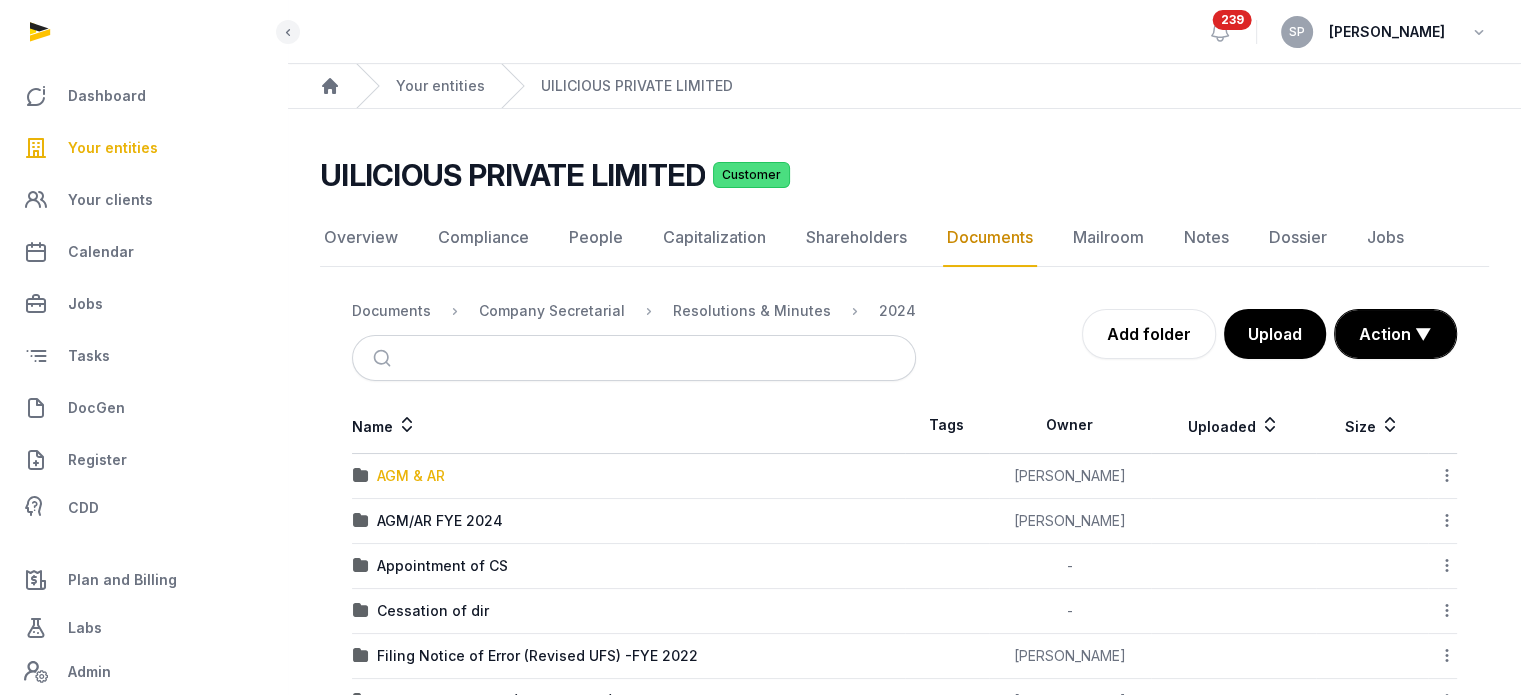 click on "AGM & AR" at bounding box center [411, 476] 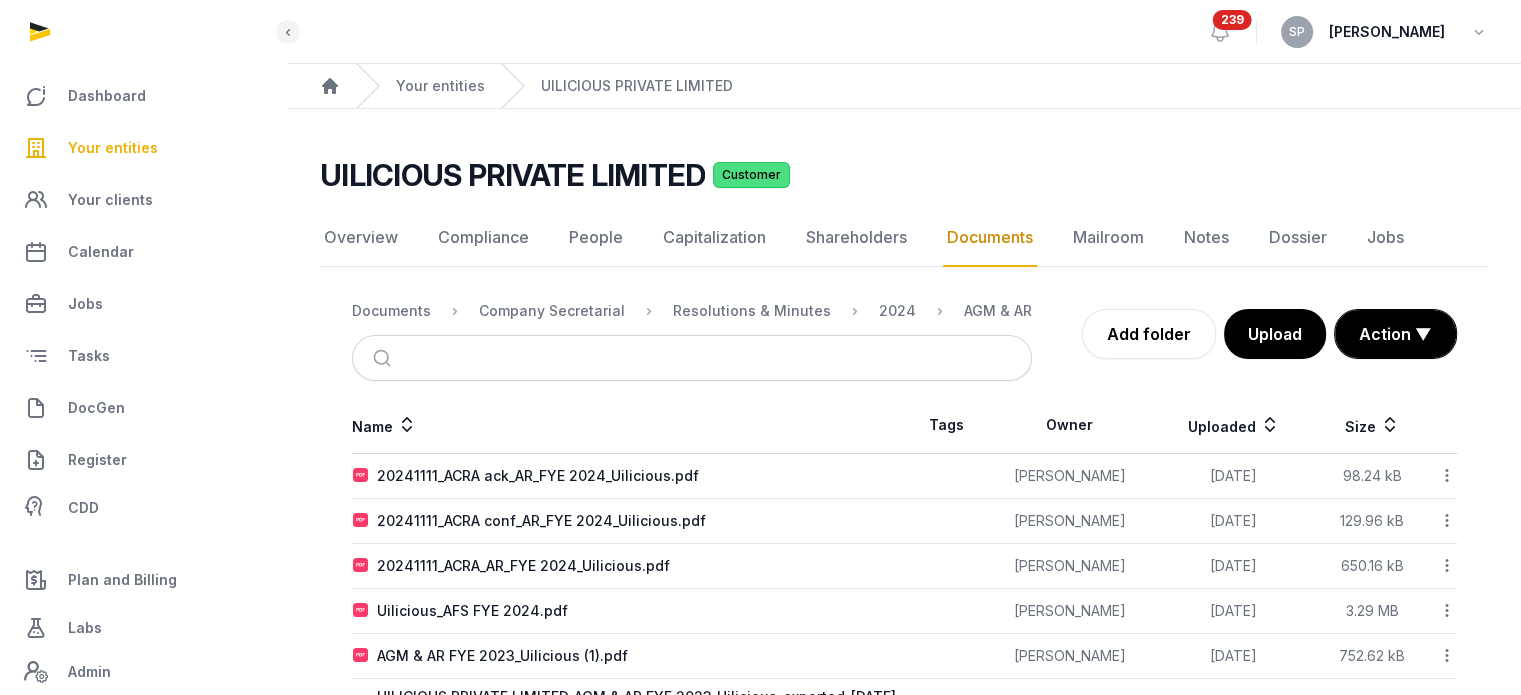 scroll, scrollTop: 77, scrollLeft: 0, axis: vertical 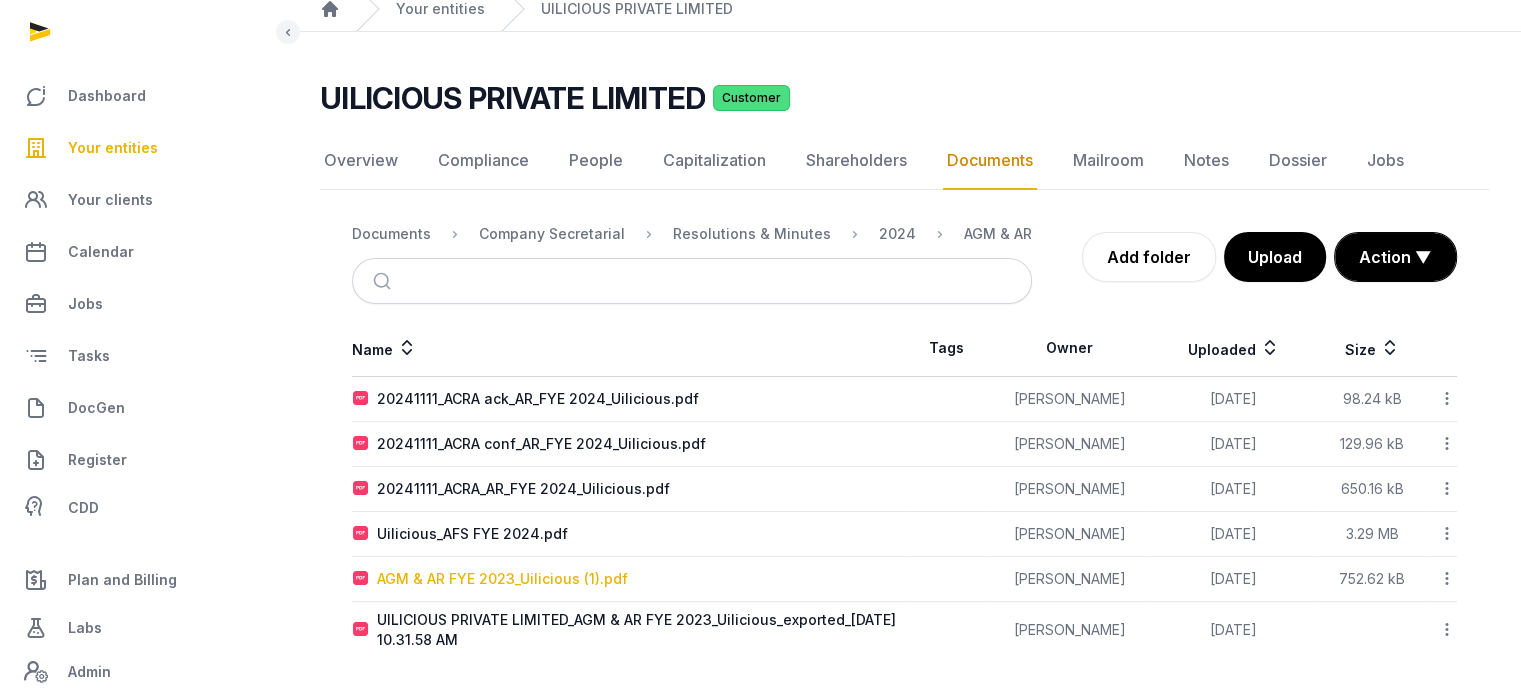 click on "AGM & AR FYE 2023_Uilicious (1).pdf" at bounding box center (502, 579) 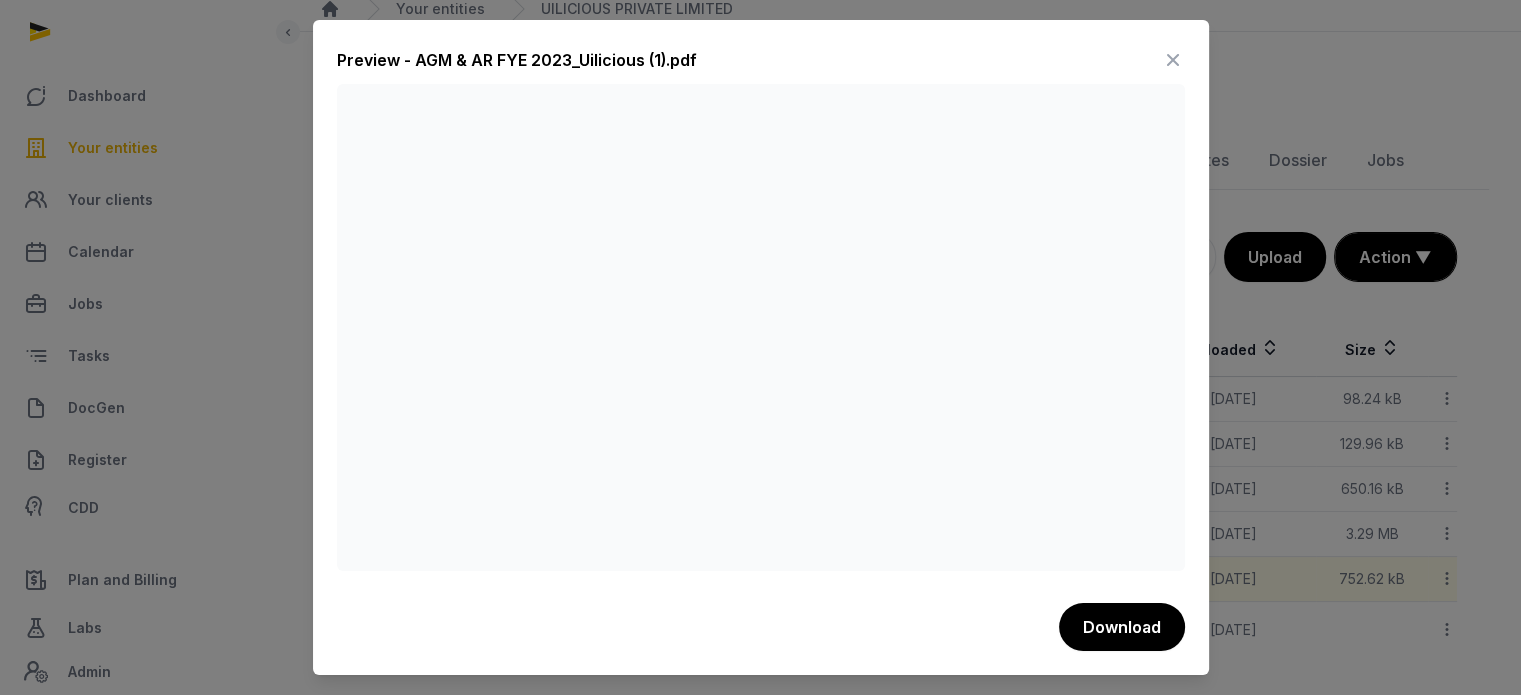 click at bounding box center (1173, 60) 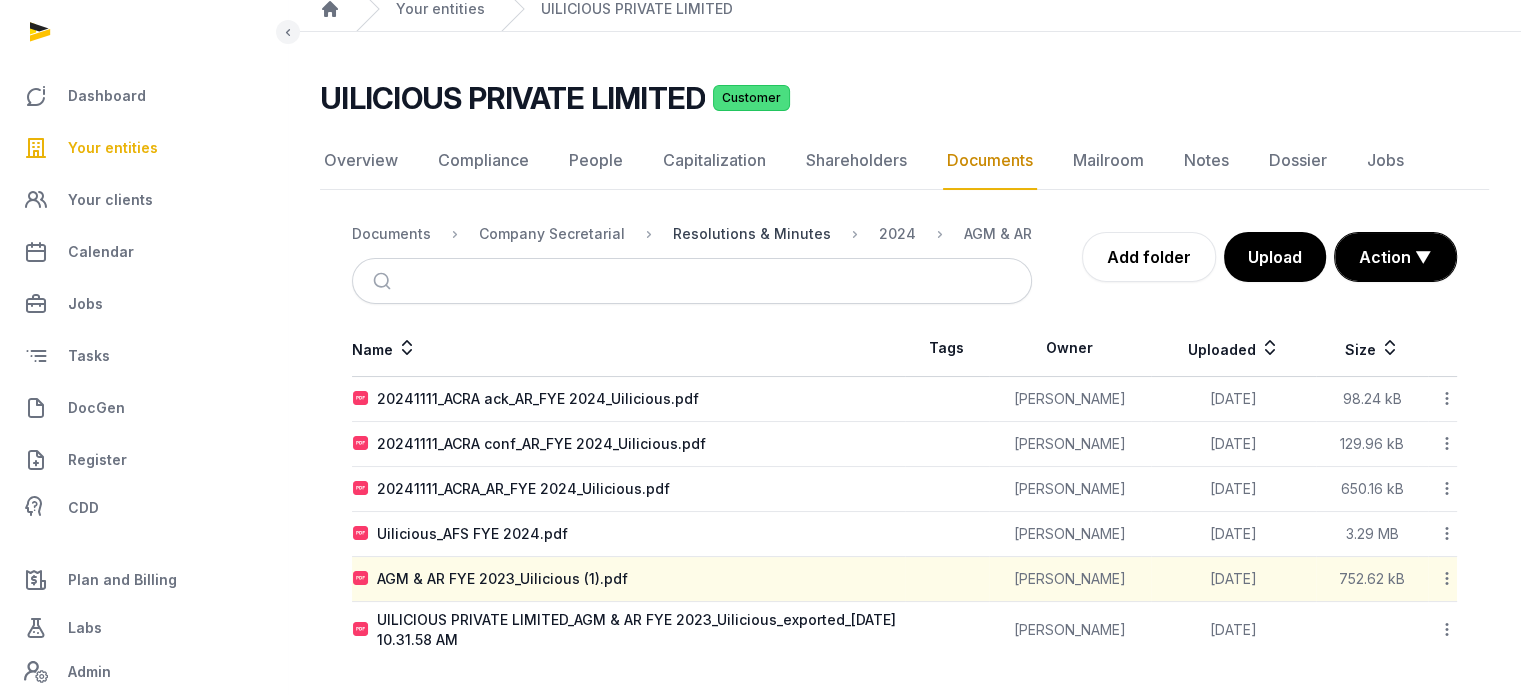 click on "Resolutions & Minutes" at bounding box center [752, 234] 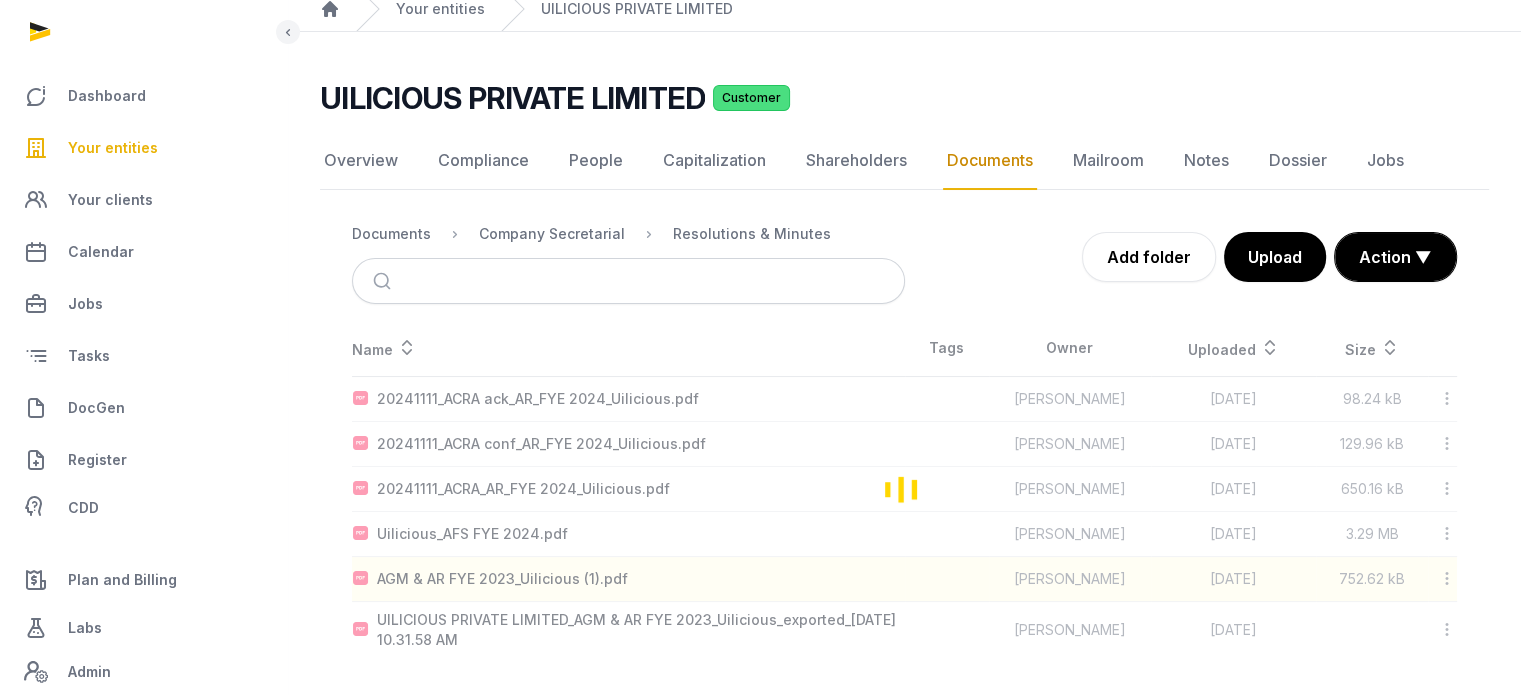 scroll, scrollTop: 0, scrollLeft: 0, axis: both 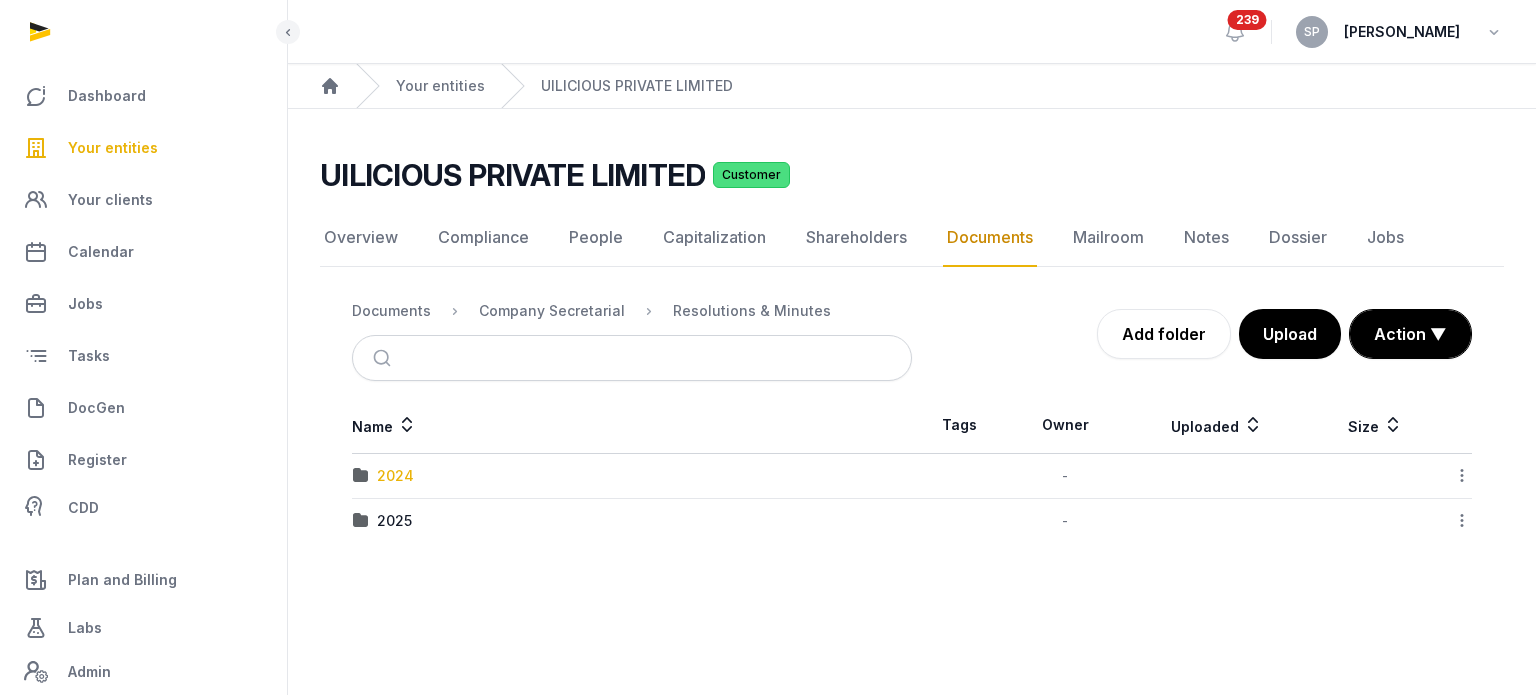 click on "2024" at bounding box center (395, 476) 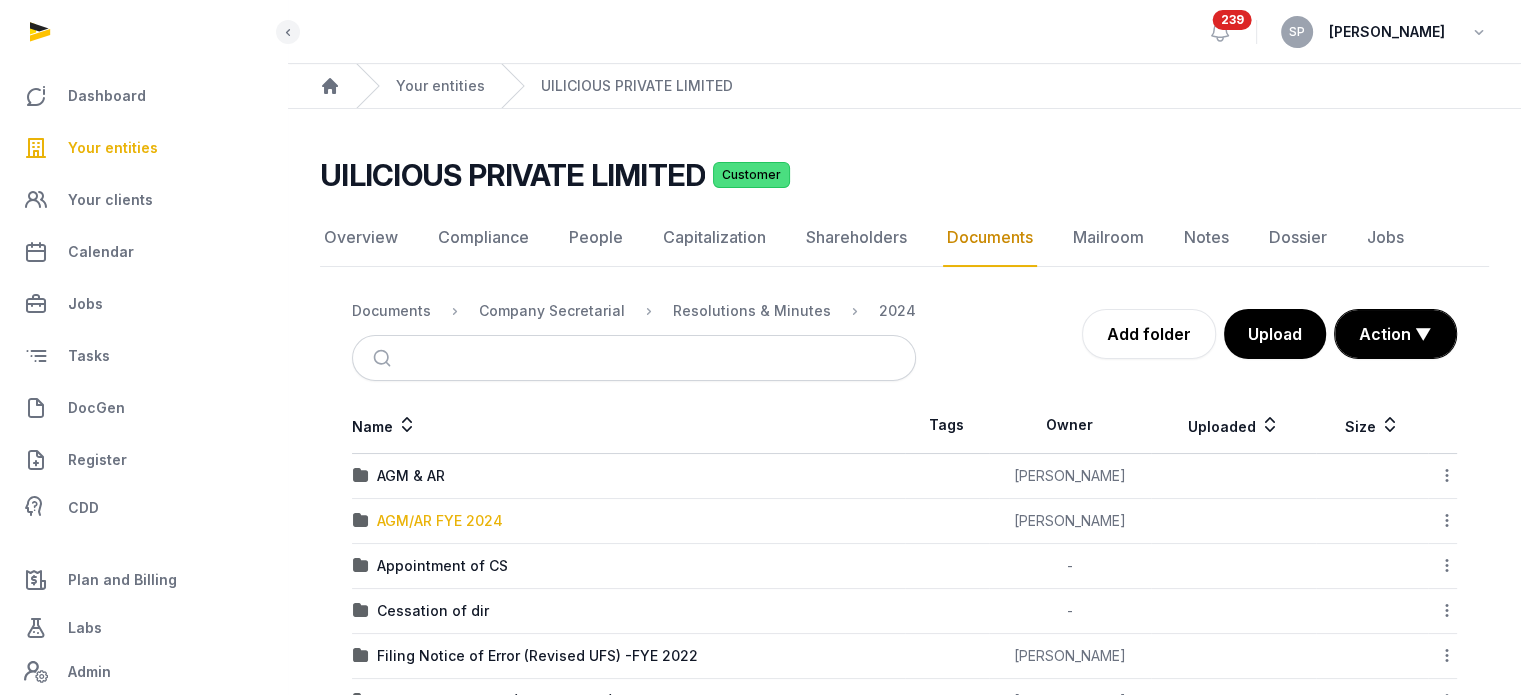 click on "AGM/AR FYE 2024" at bounding box center [440, 521] 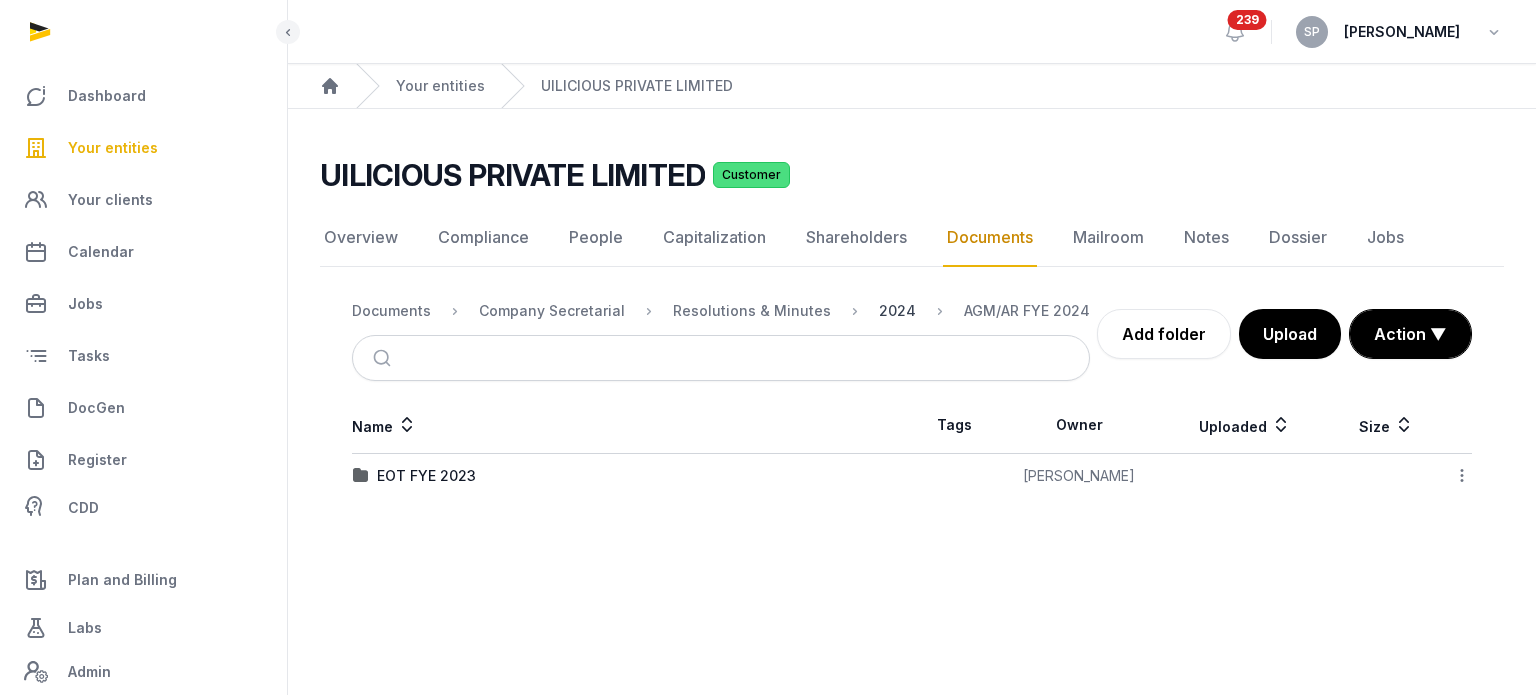 click on "2024" at bounding box center [897, 311] 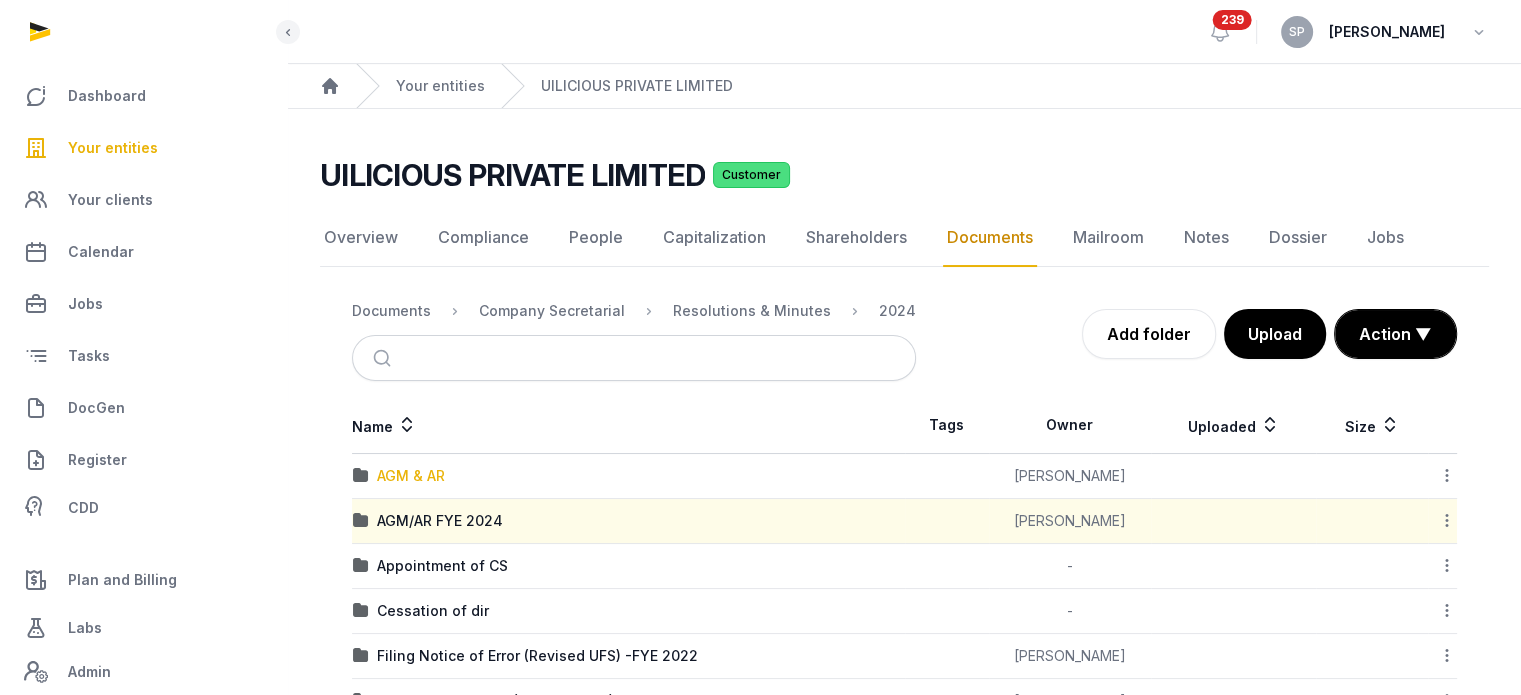 click on "AGM & AR" at bounding box center (411, 476) 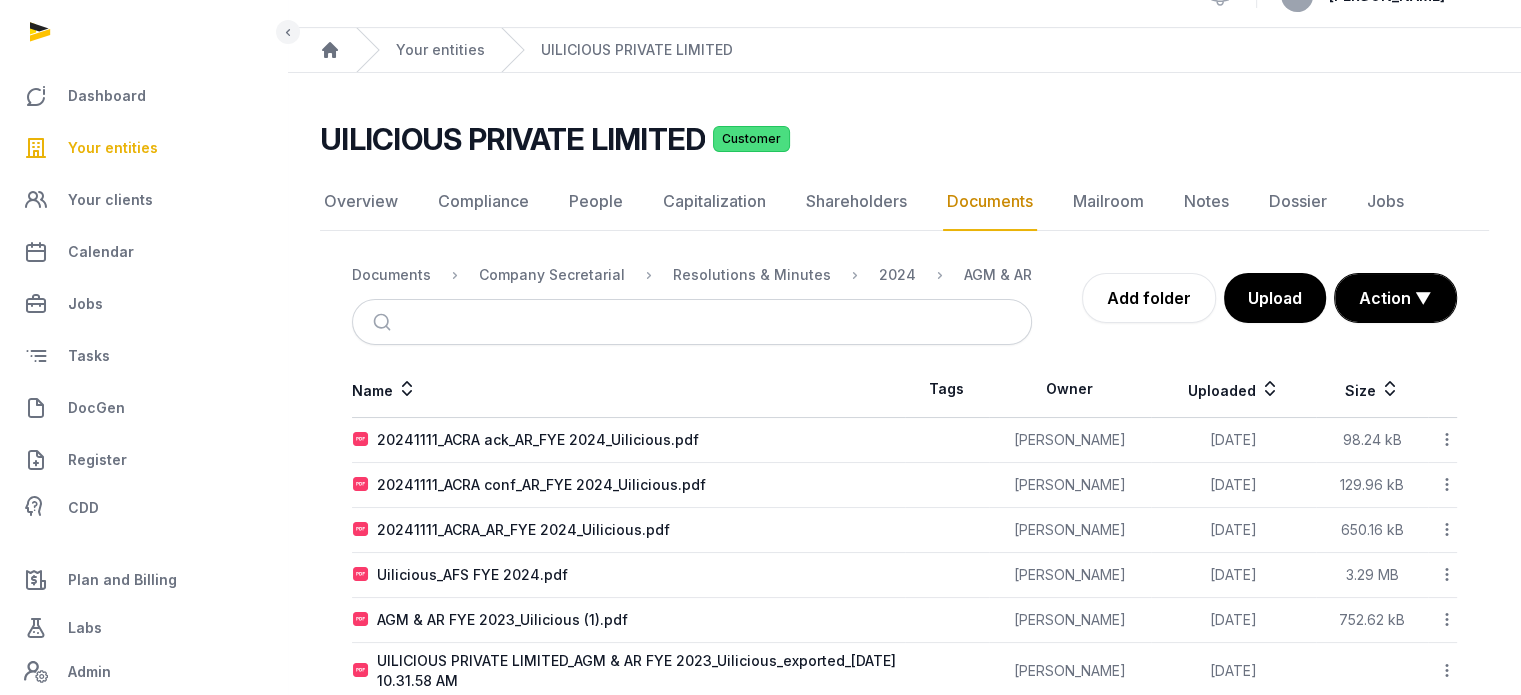 scroll, scrollTop: 77, scrollLeft: 0, axis: vertical 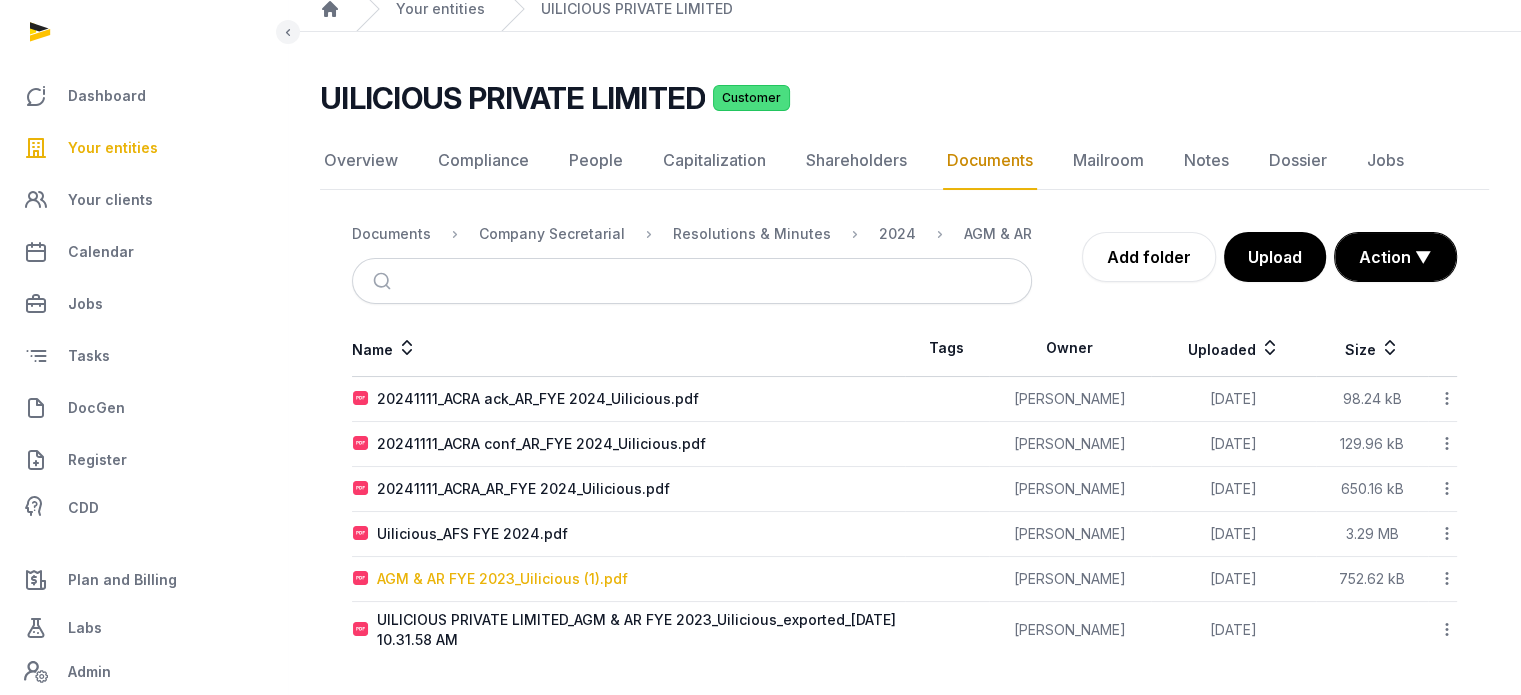 click on "AGM & AR FYE 2023_Uilicious (1).pdf" at bounding box center [502, 579] 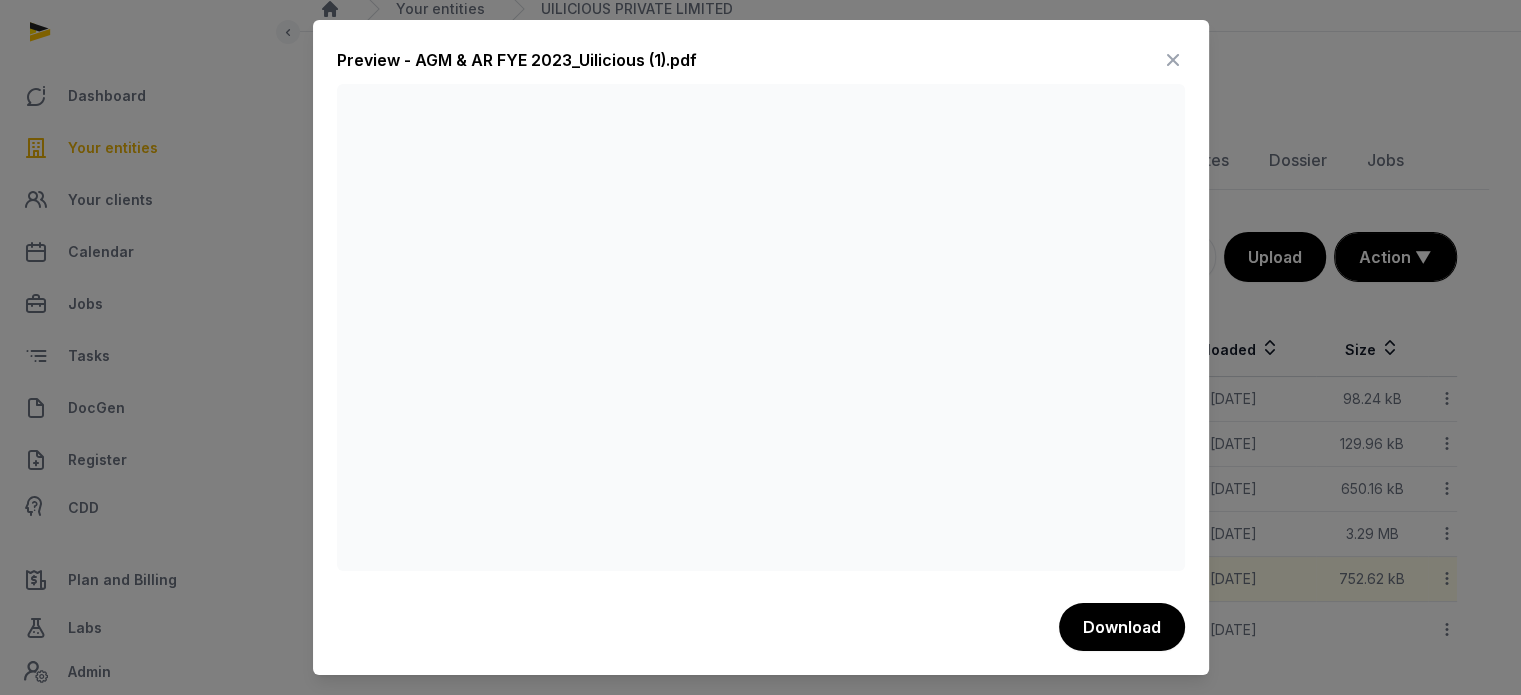 click at bounding box center (760, 347) 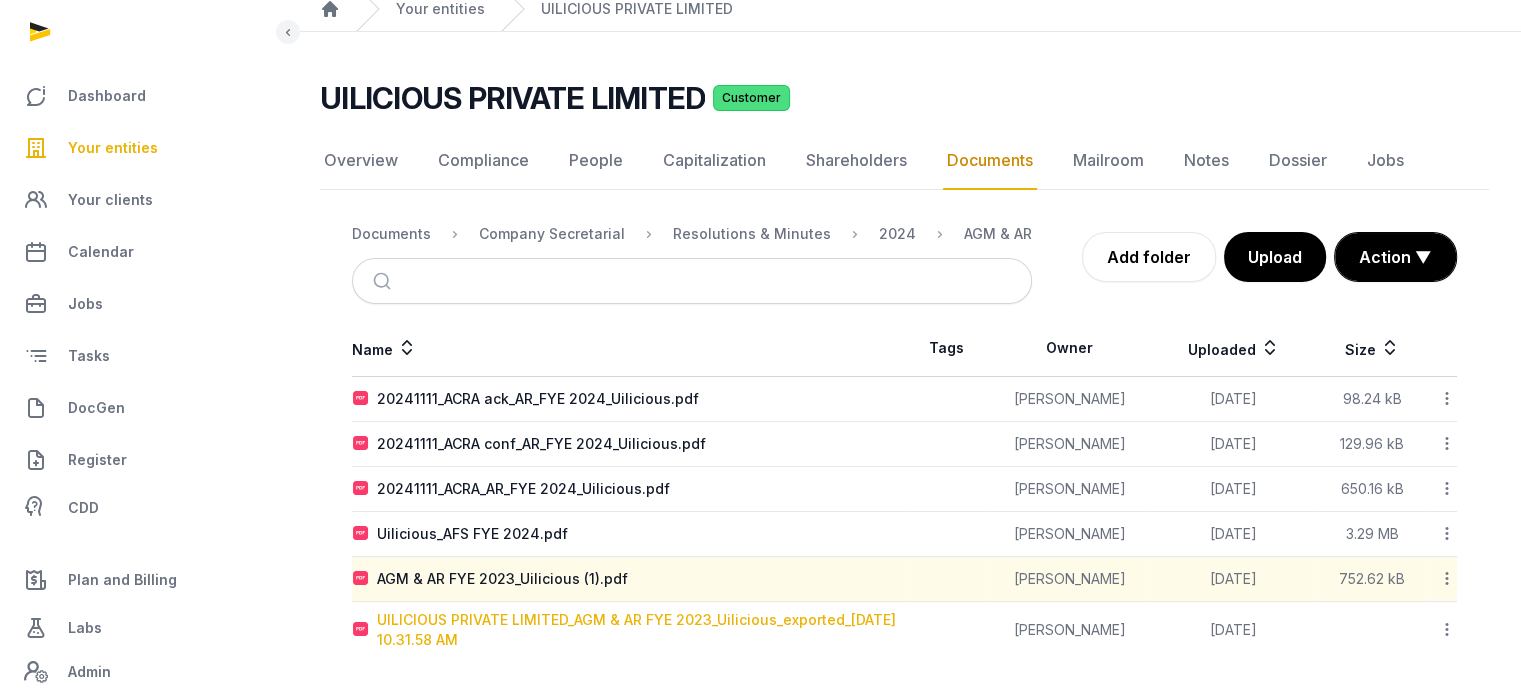 click on "UILICIOUS PRIVATE LIMITED_AGM & AR FYE 2023_Uilicious_exported_2024-07-29 10.31.58 AM" at bounding box center [640, 630] 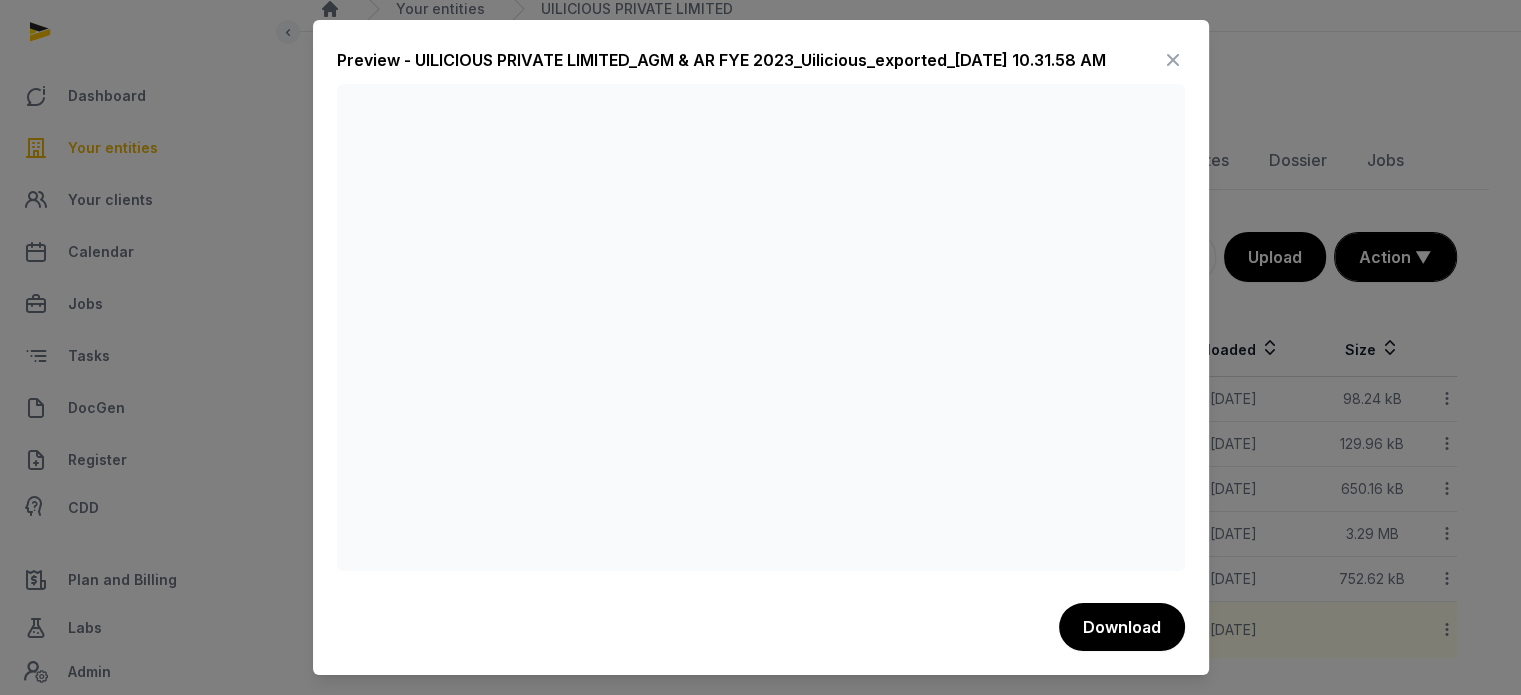 click at bounding box center [1173, 60] 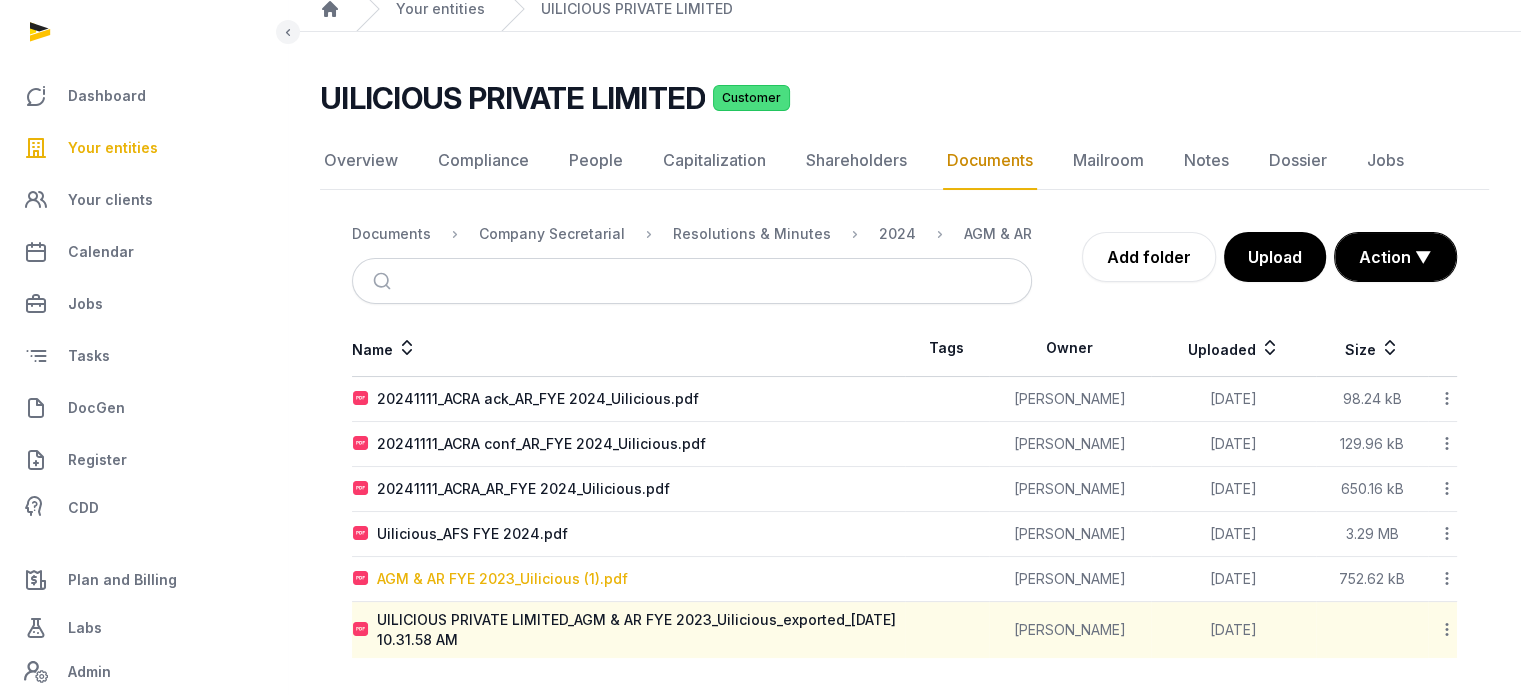 click on "AGM & AR FYE 2023_Uilicious (1).pdf" at bounding box center [502, 579] 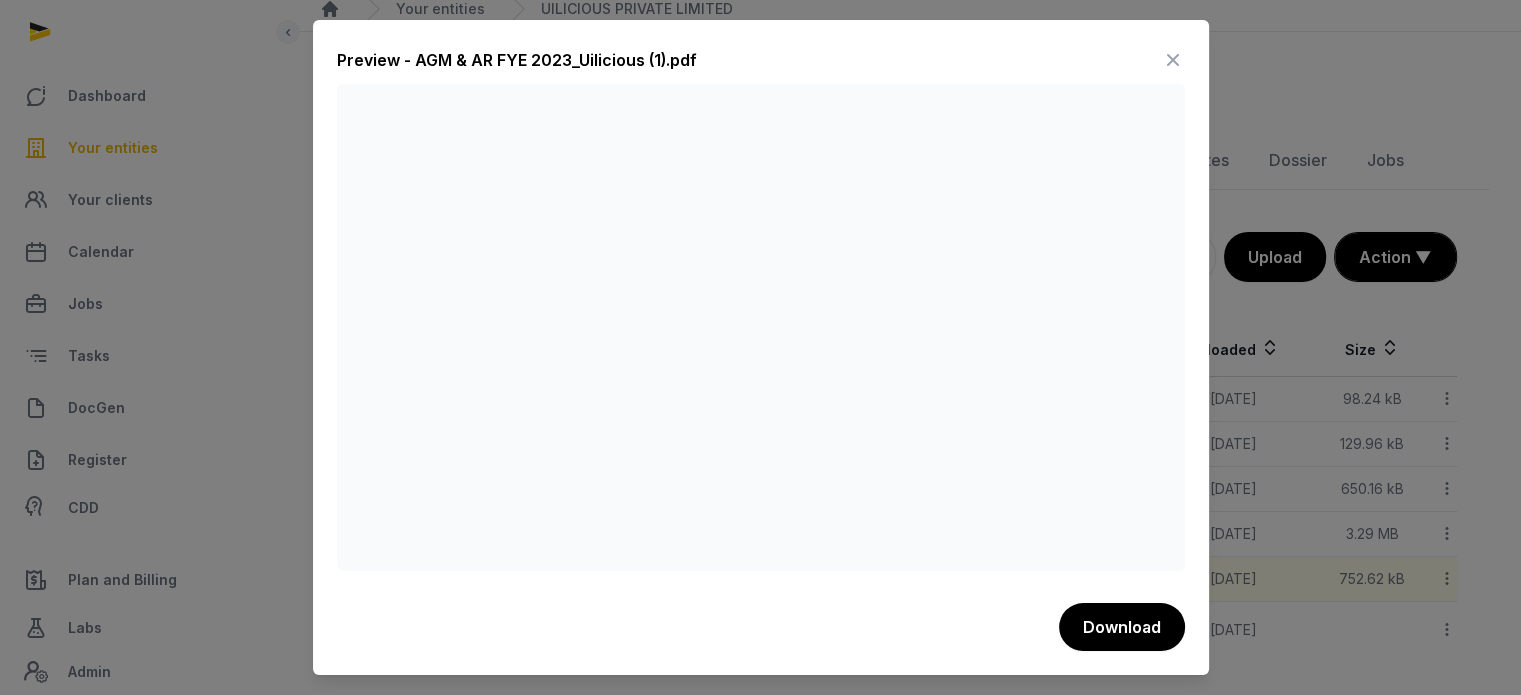 click at bounding box center [1173, 60] 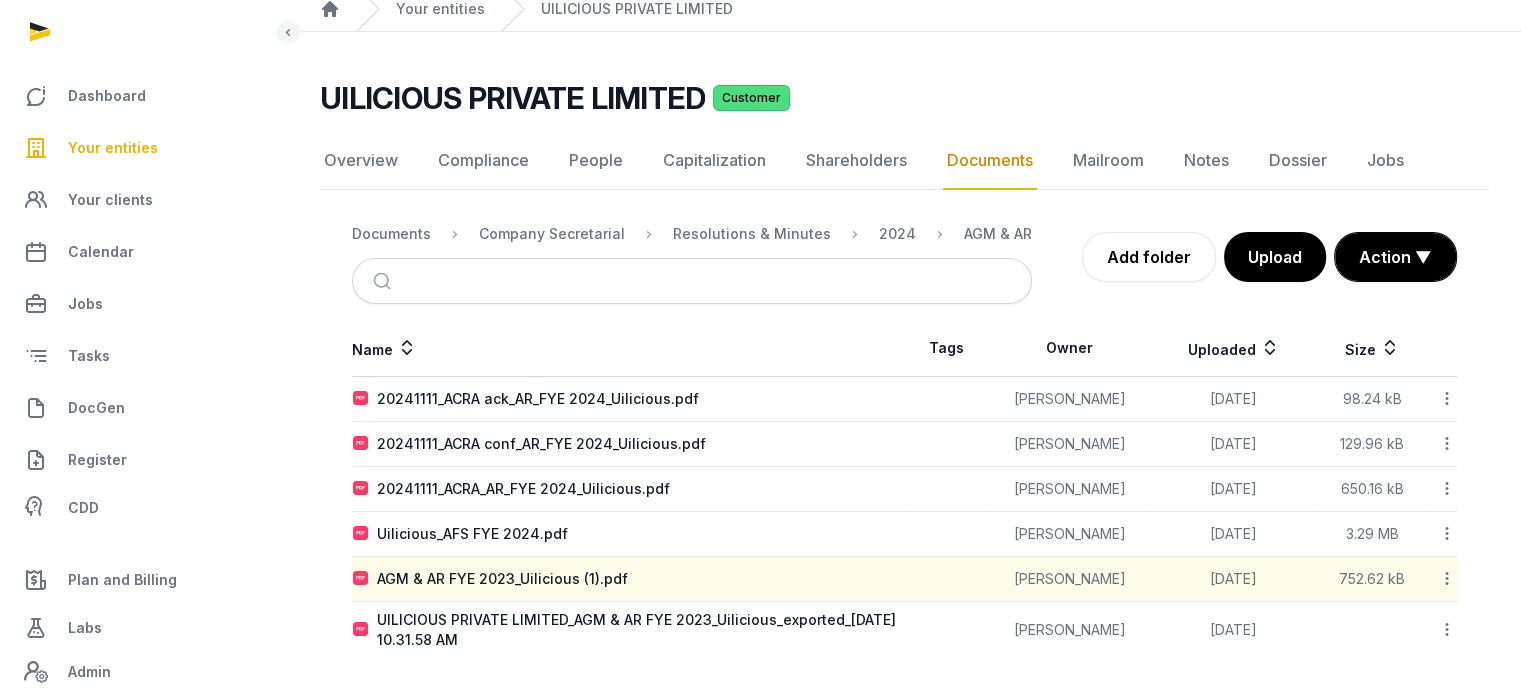 click on "Your entities" at bounding box center (113, 148) 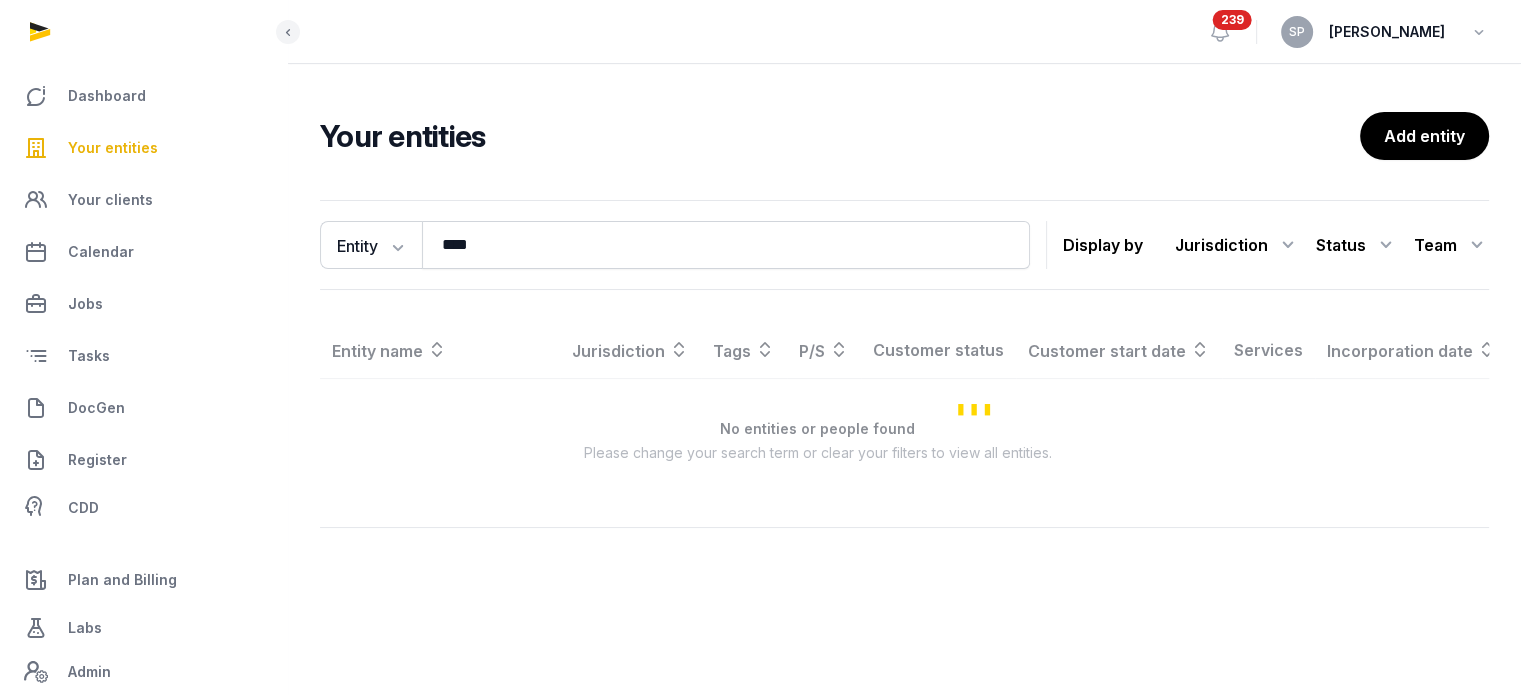 scroll, scrollTop: 0, scrollLeft: 0, axis: both 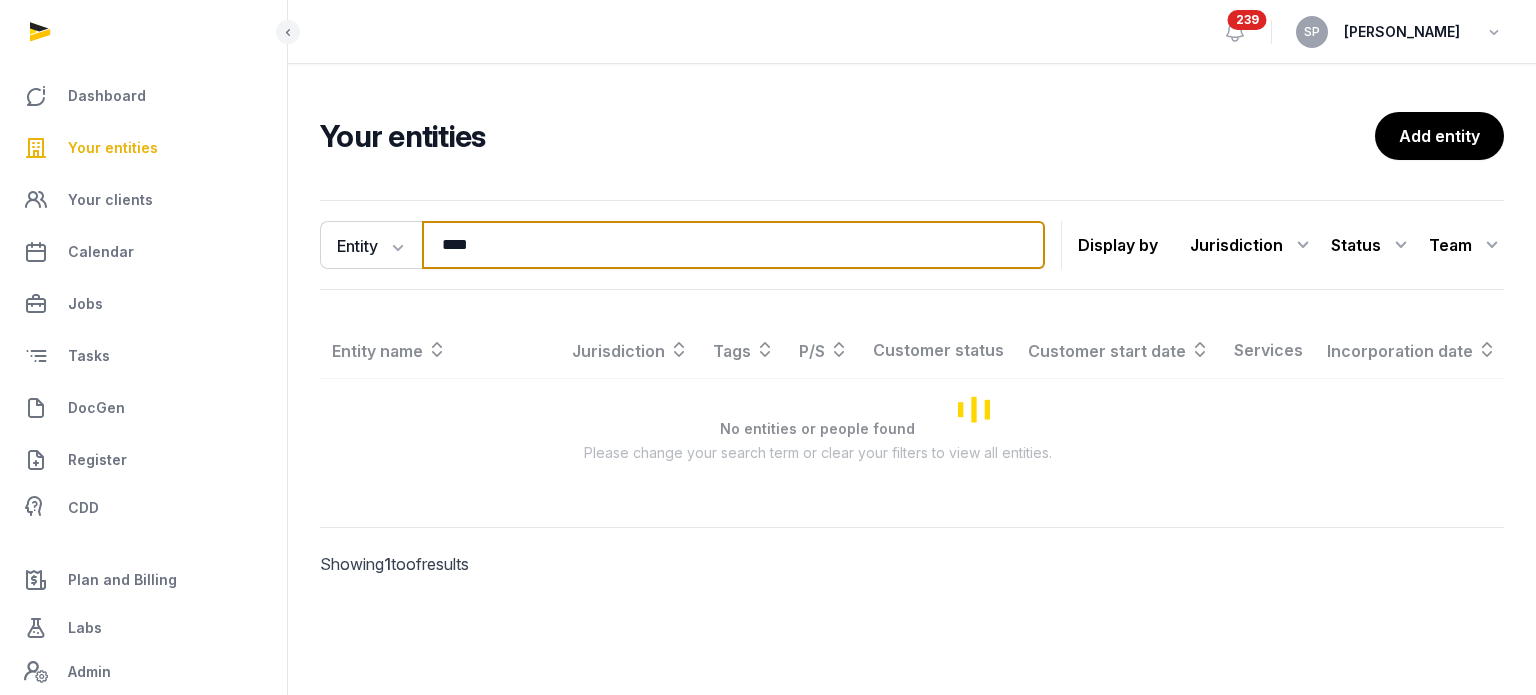 click on "****" at bounding box center (733, 245) 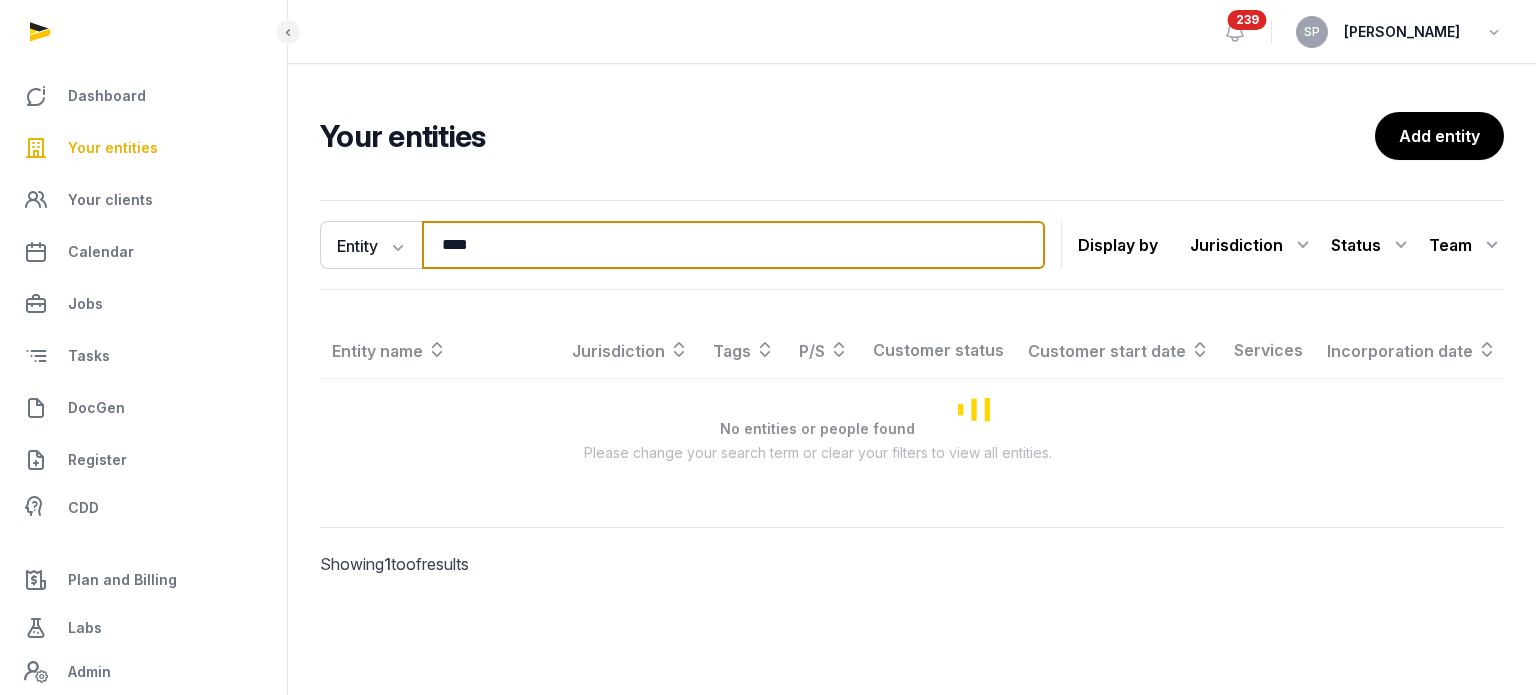 click on "****" at bounding box center (733, 245) 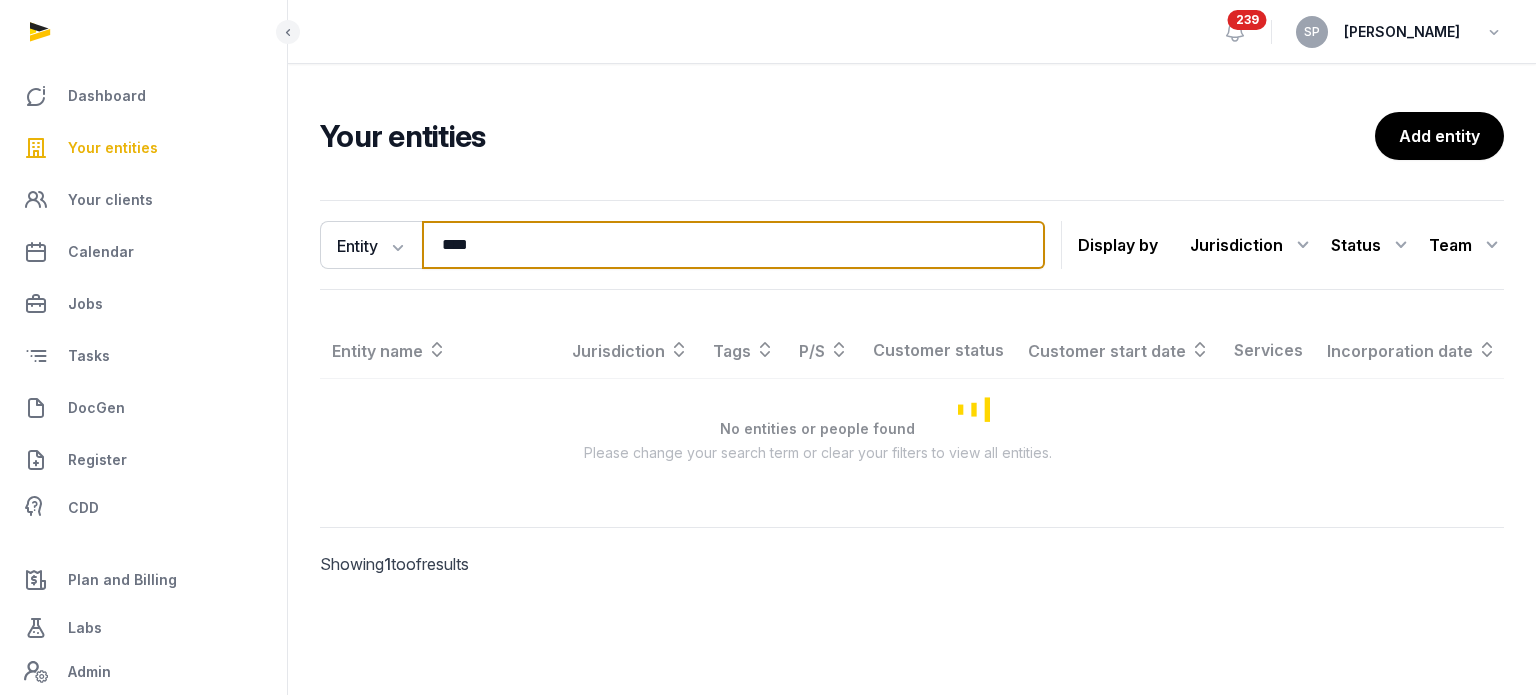 click on "****" at bounding box center (733, 245) 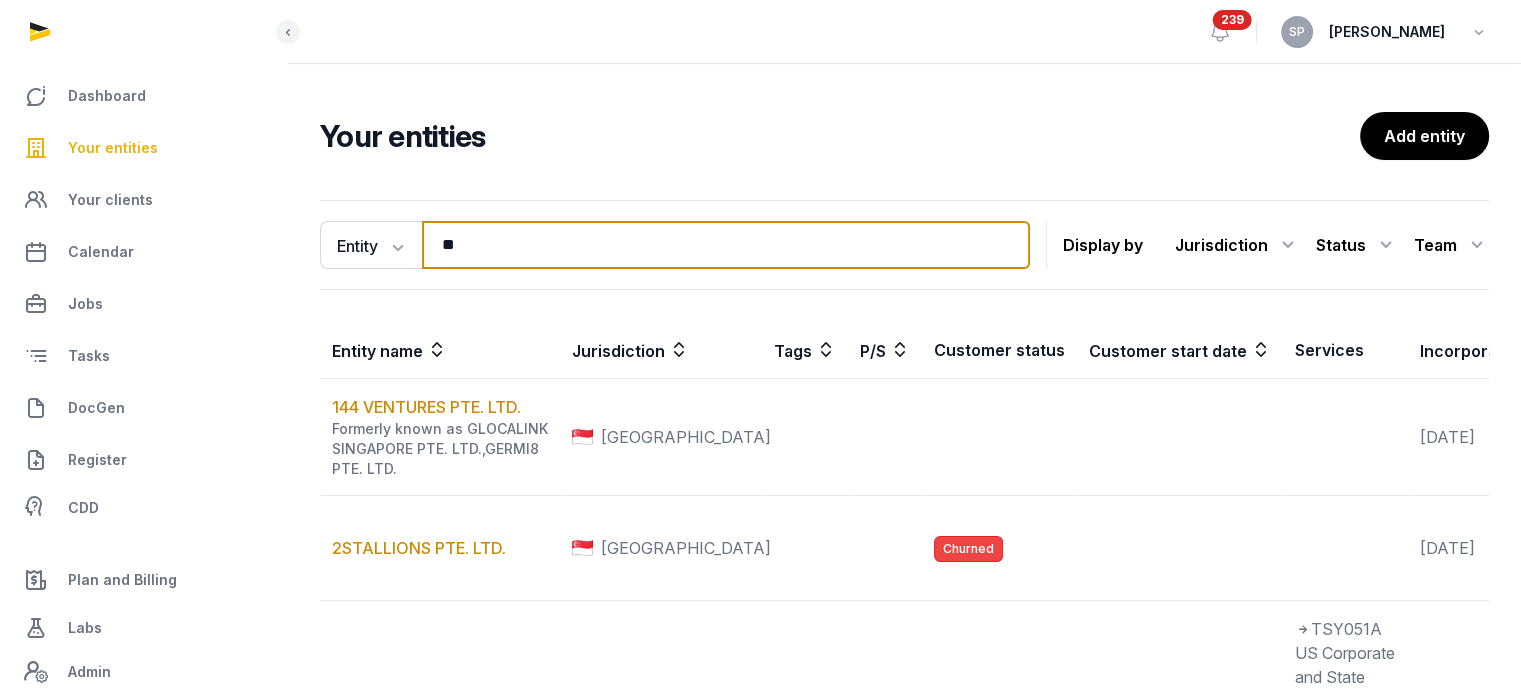 type on "*" 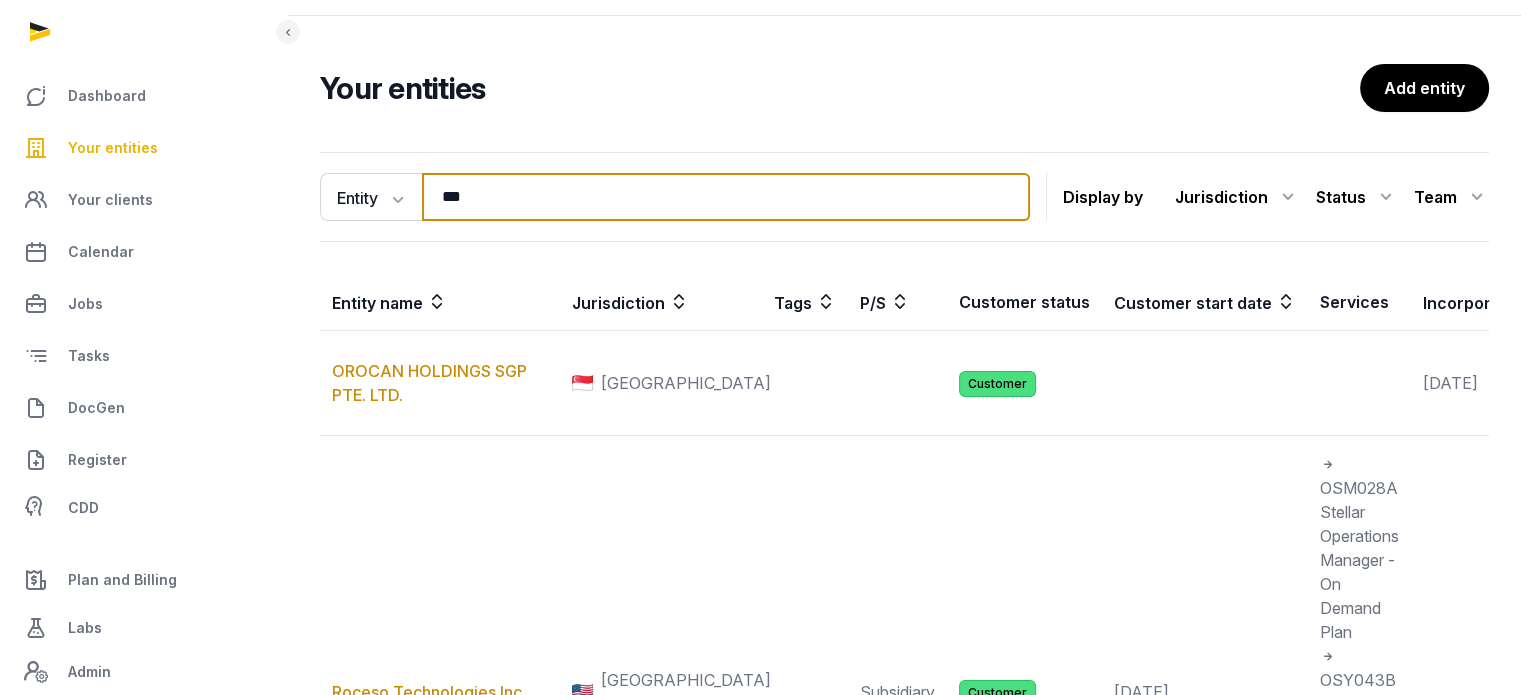 scroll, scrollTop: 55, scrollLeft: 0, axis: vertical 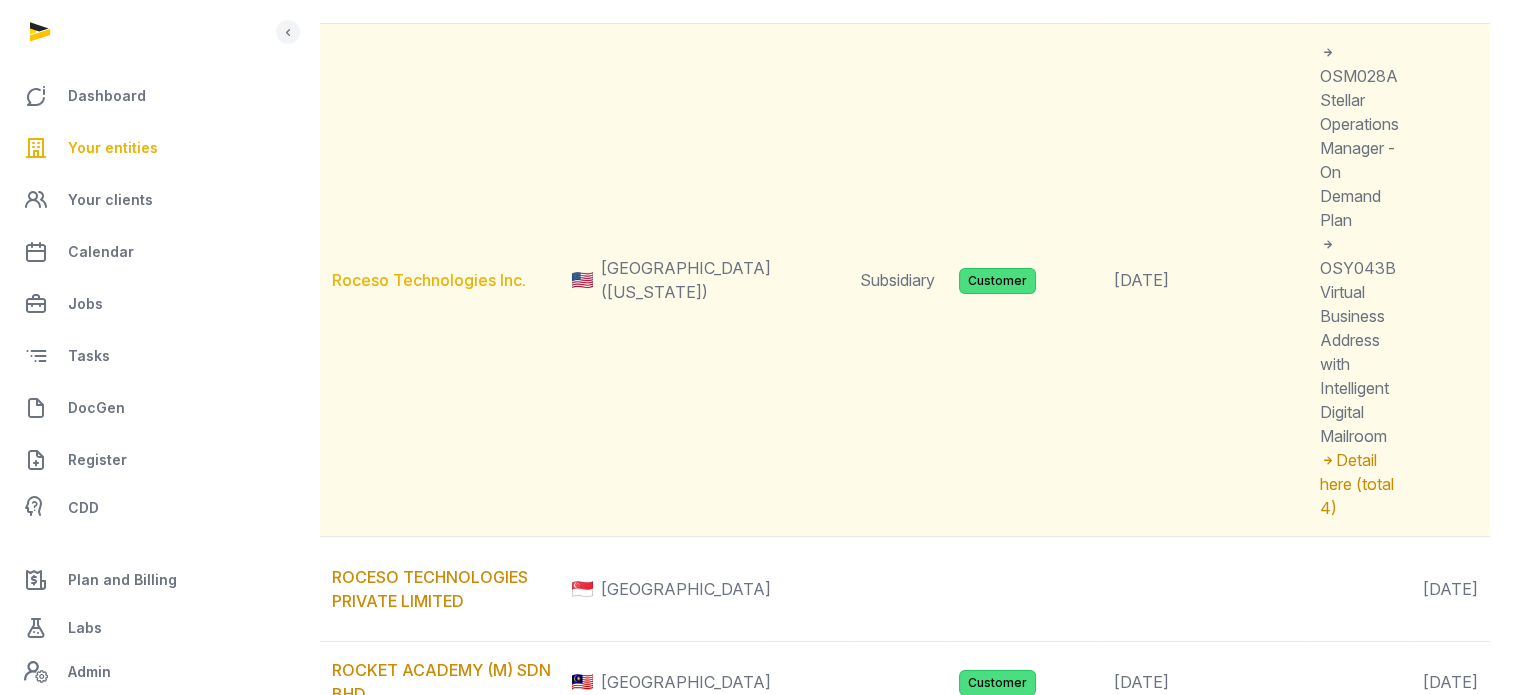 type on "***" 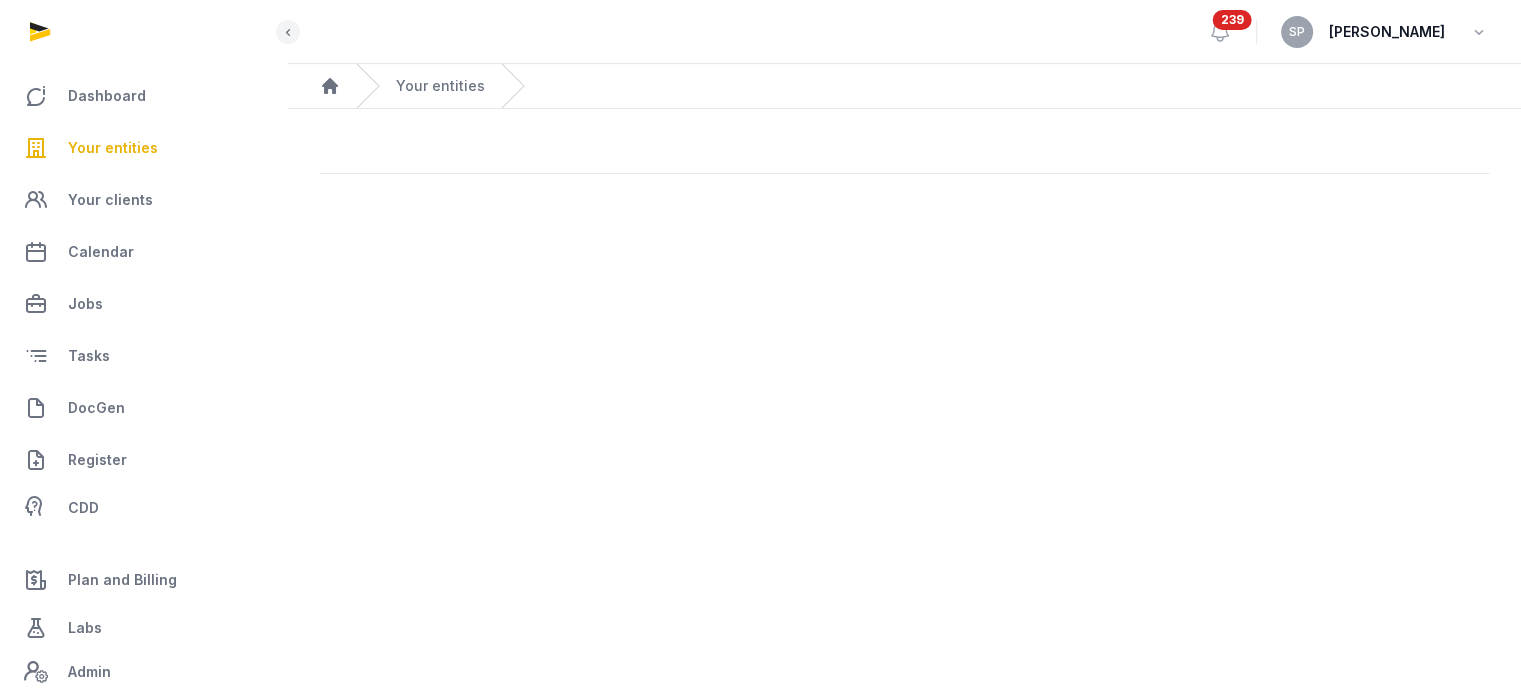 scroll, scrollTop: 0, scrollLeft: 0, axis: both 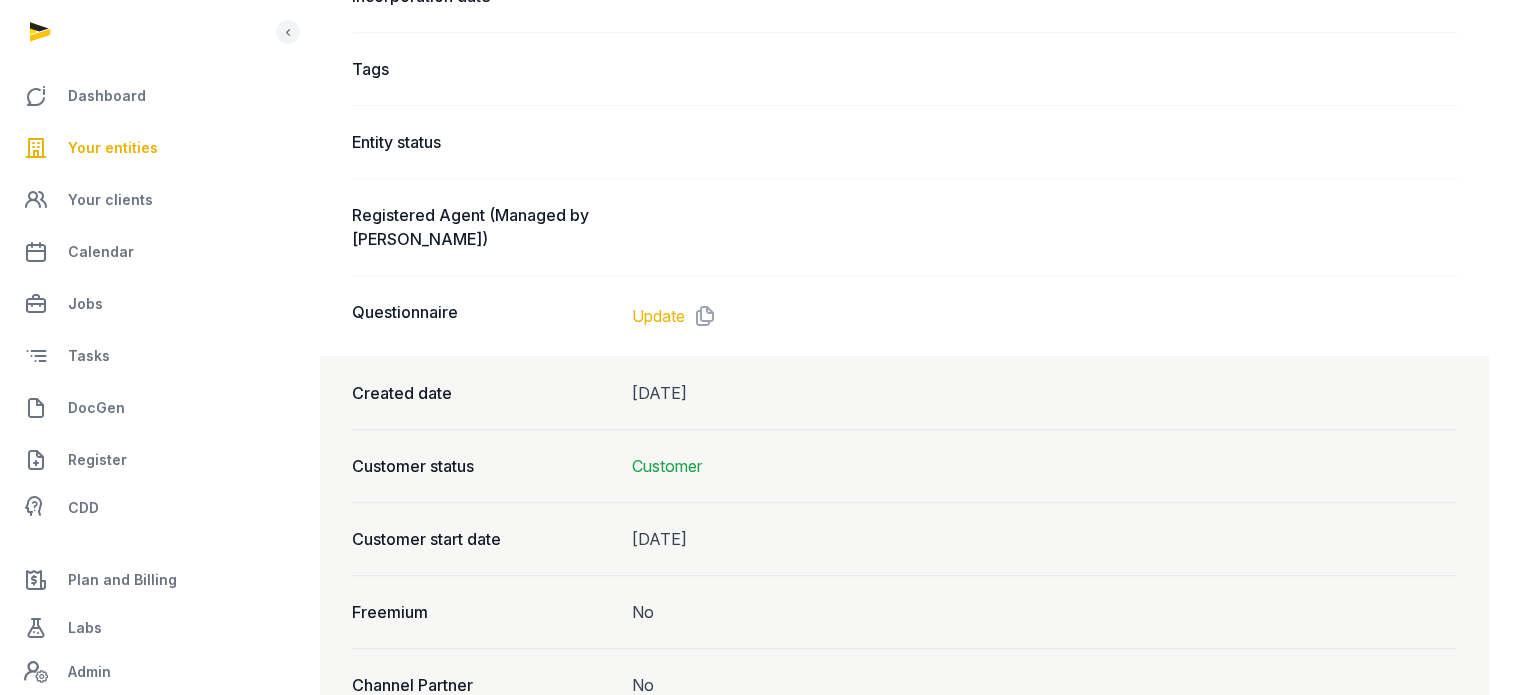 click on "Update" at bounding box center [658, 316] 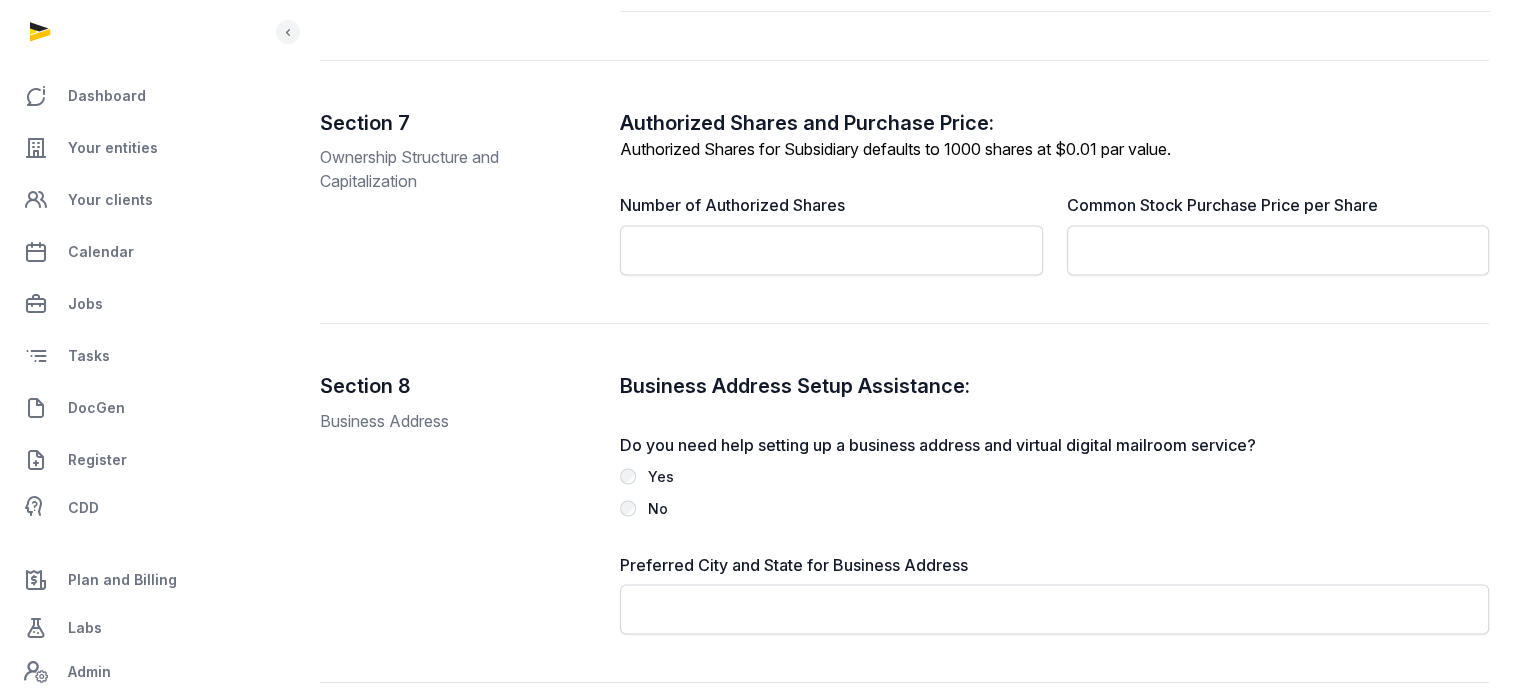 scroll, scrollTop: 3400, scrollLeft: 0, axis: vertical 